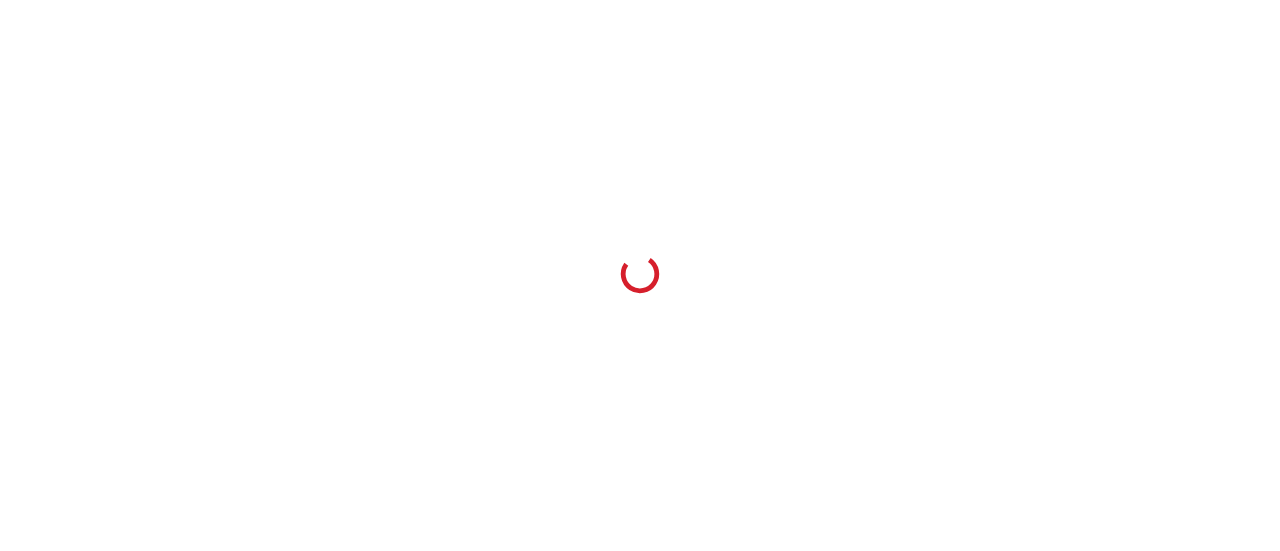 scroll, scrollTop: 0, scrollLeft: 0, axis: both 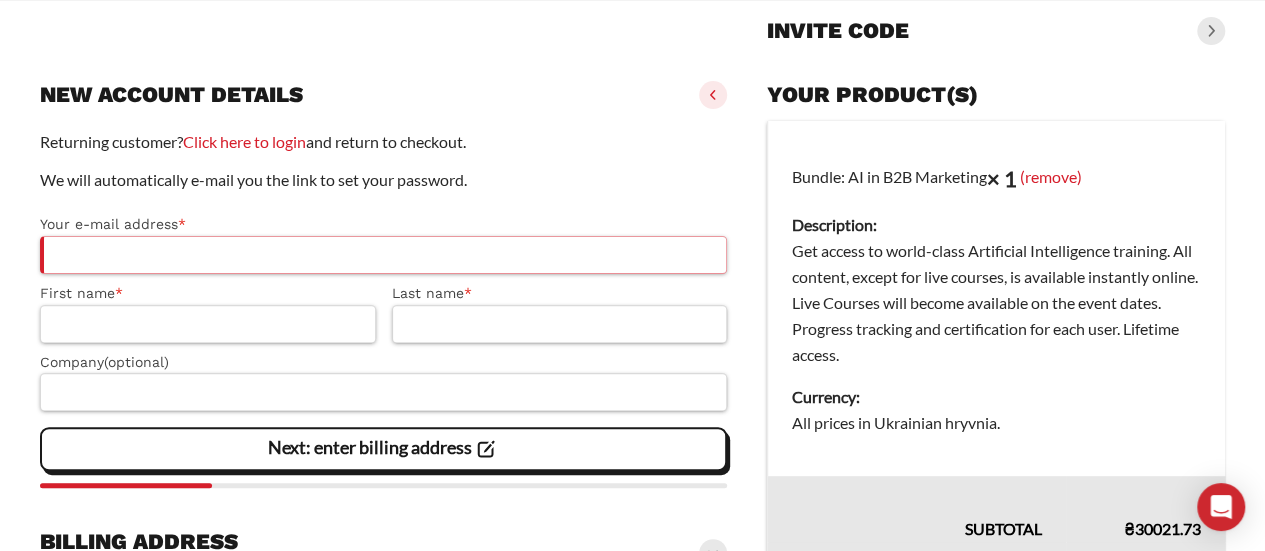 click on "Your e-mail address  *" at bounding box center (383, 255) 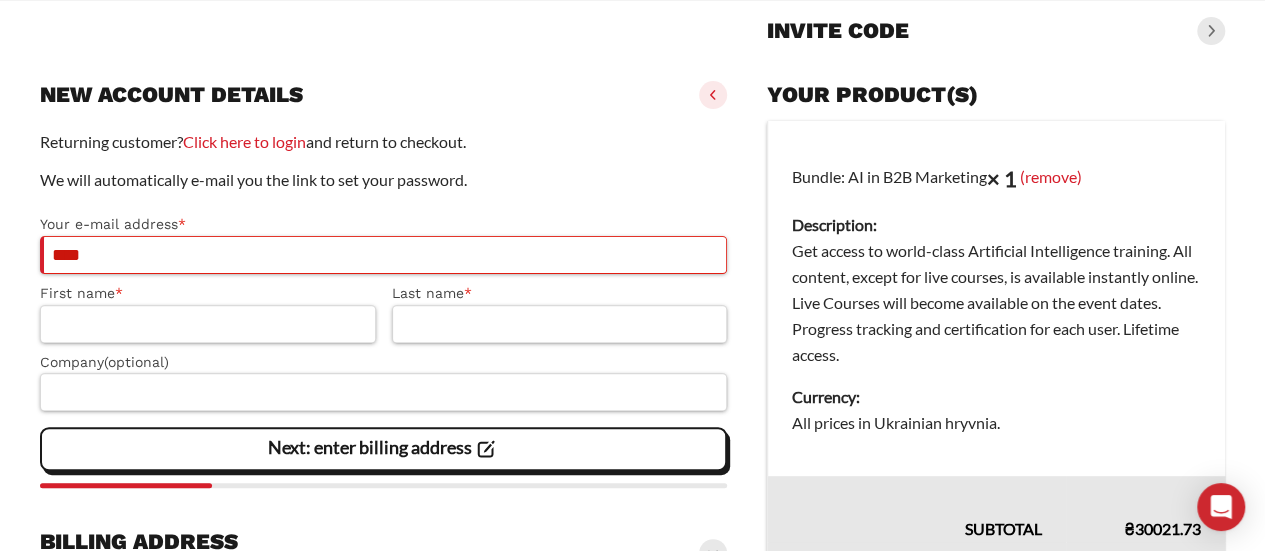 paste on "**********" 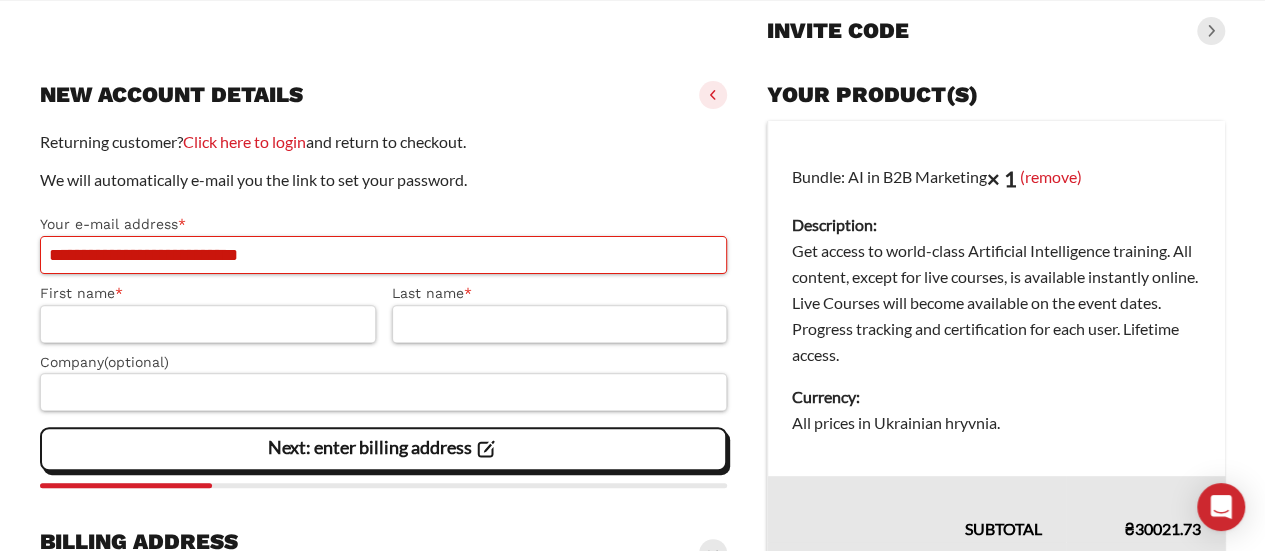 drag, startPoint x: 320, startPoint y: 260, endPoint x: 0, endPoint y: 222, distance: 322.24835 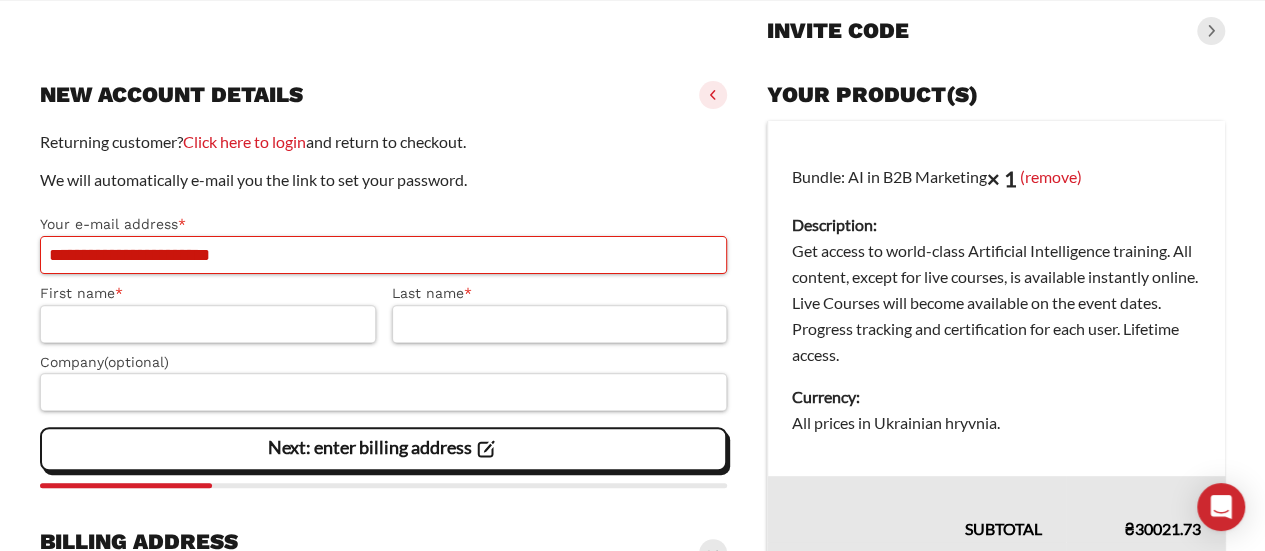type on "**********" 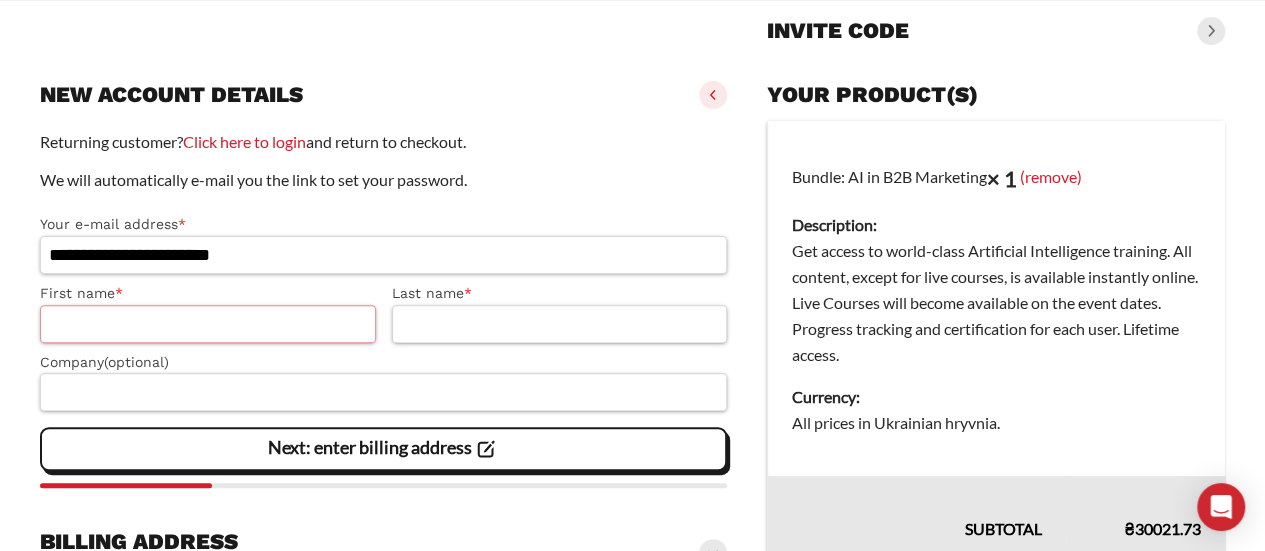 click on "First name  *" at bounding box center [208, 324] 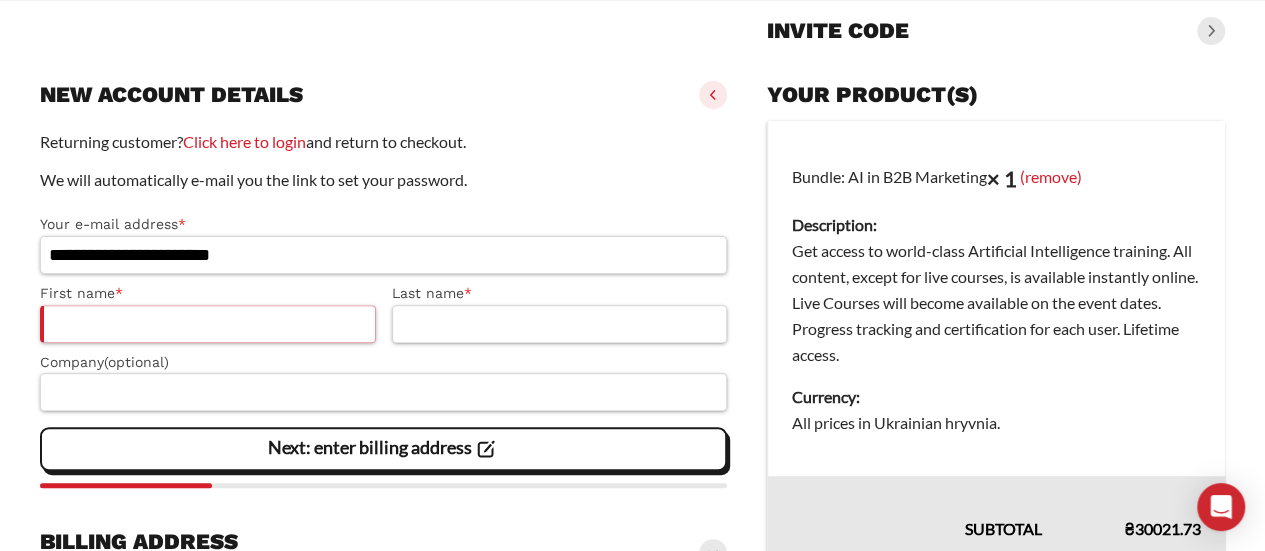 paste on "**********" 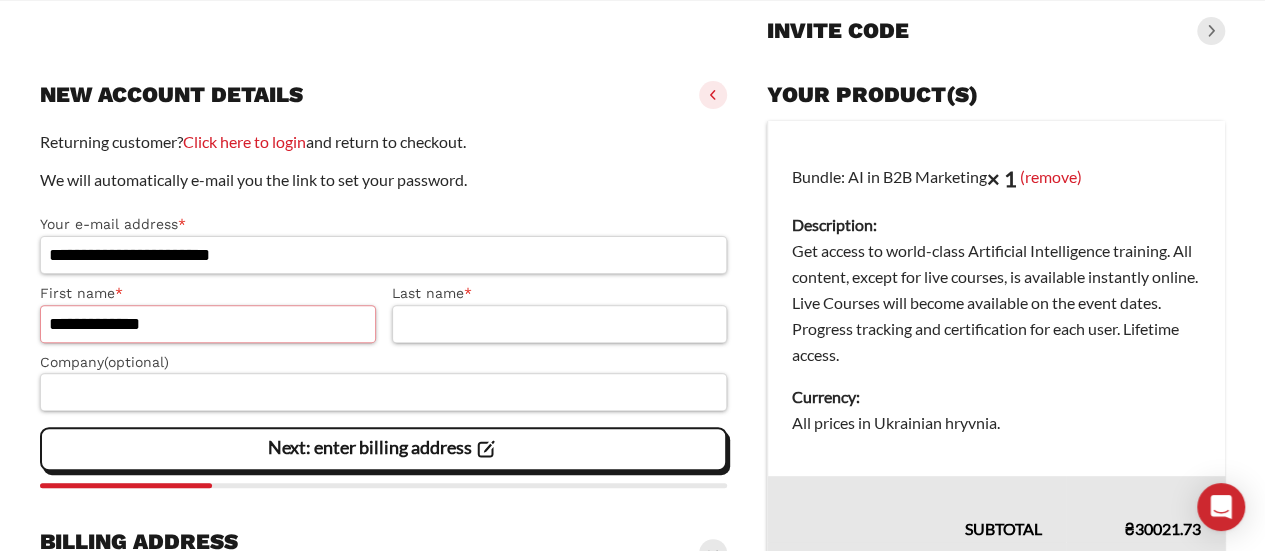 type on "**********" 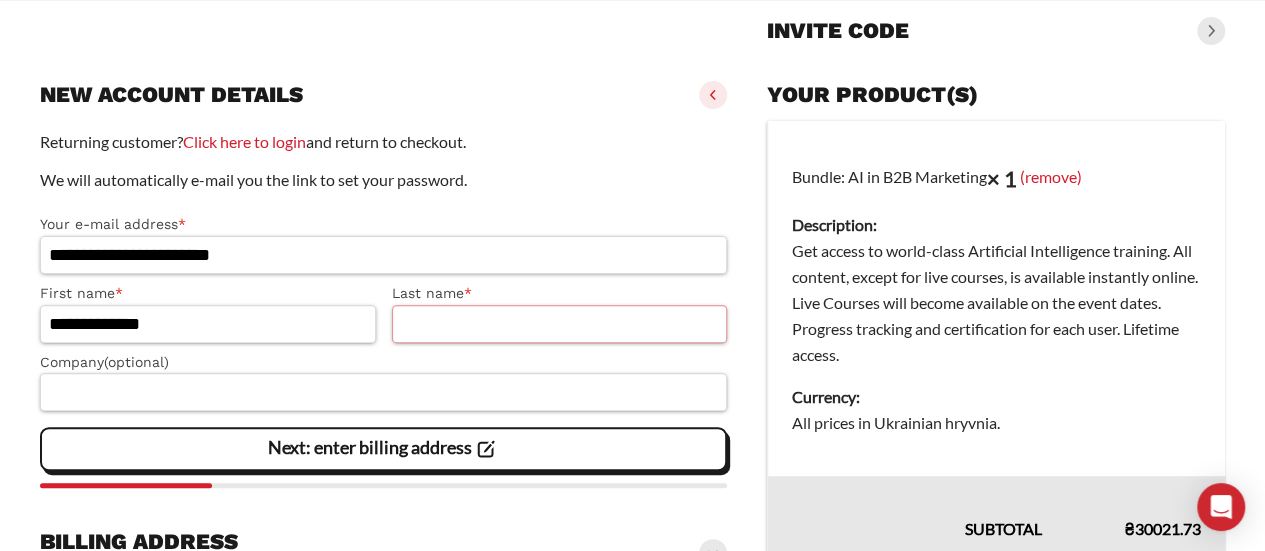 click on "Last name  *" at bounding box center [560, 324] 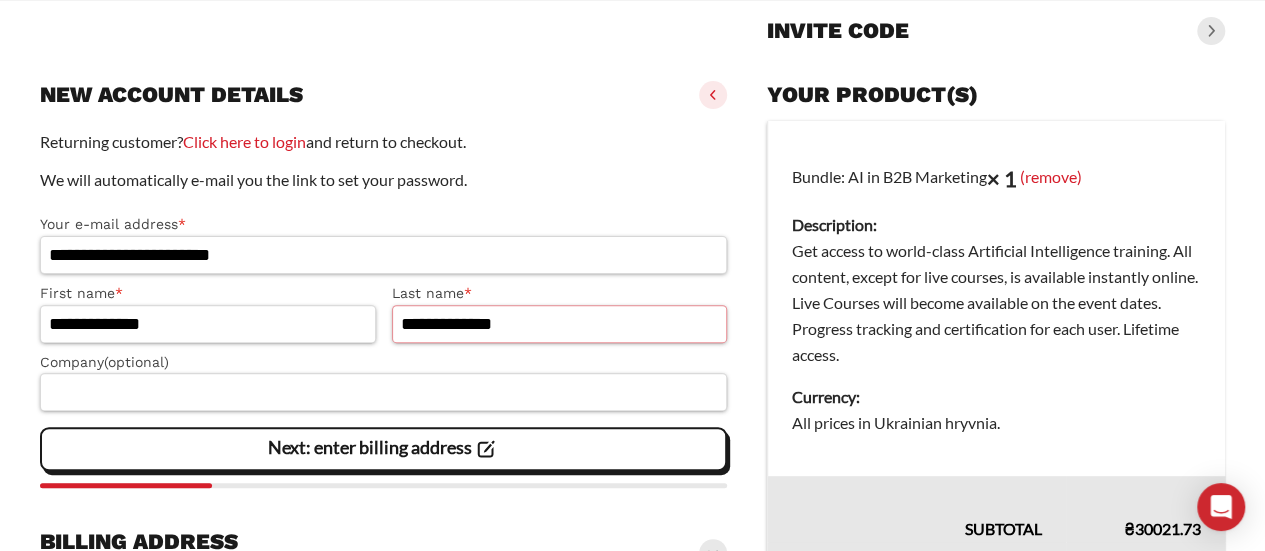 drag, startPoint x: 454, startPoint y: 318, endPoint x: 130, endPoint y: 310, distance: 324.09875 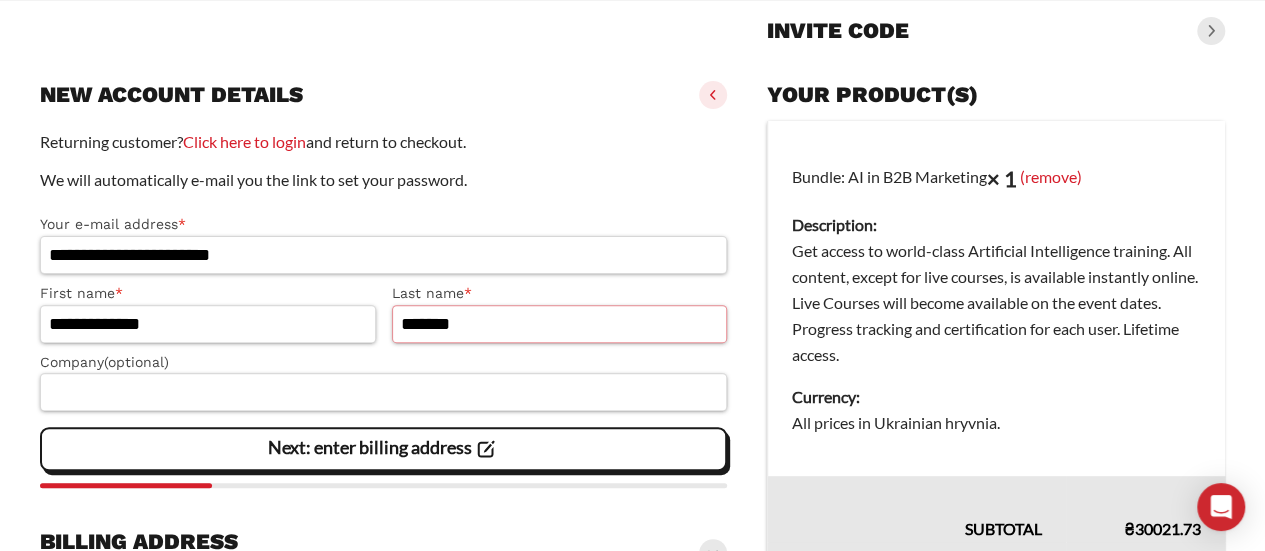 type on "*******" 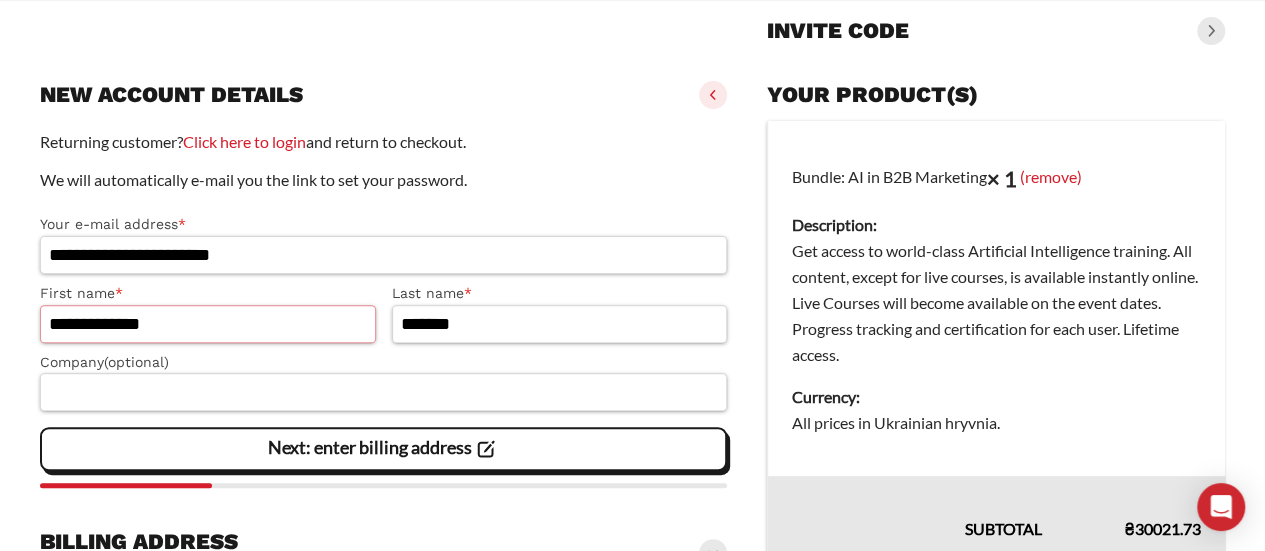 drag, startPoint x: 92, startPoint y: 323, endPoint x: 332, endPoint y: 339, distance: 240.53275 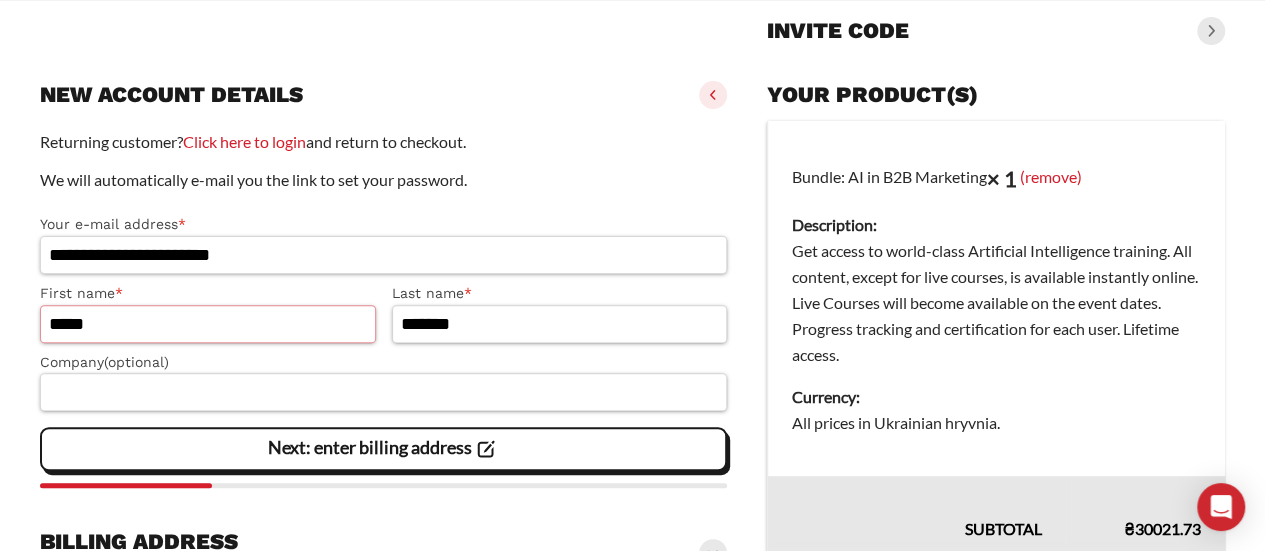 type on "*****" 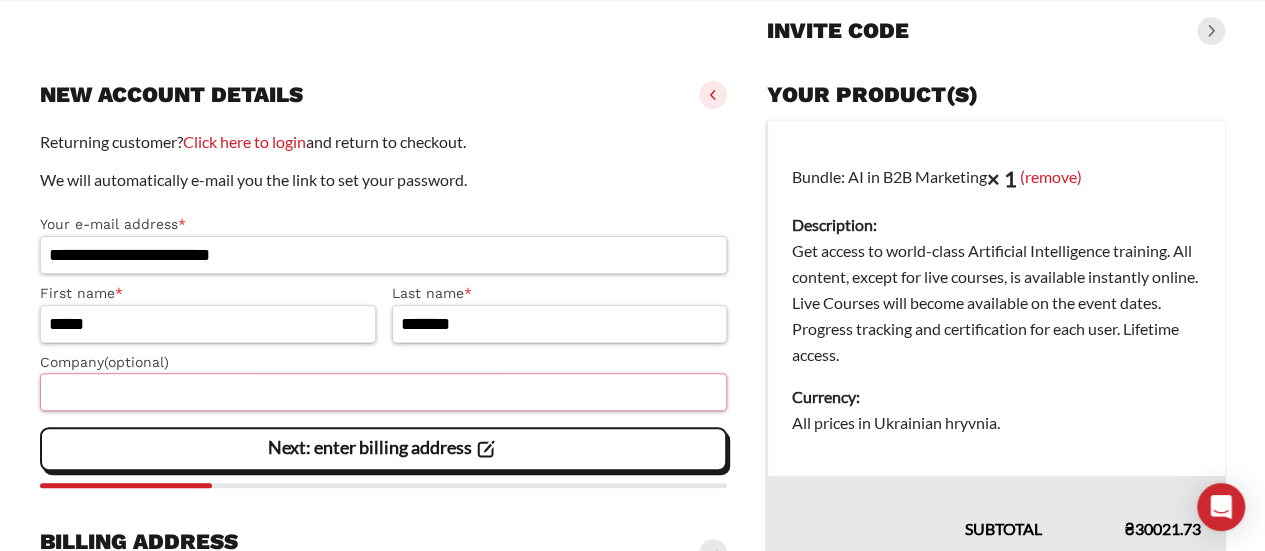 click on "Company  (optional)" at bounding box center [383, 392] 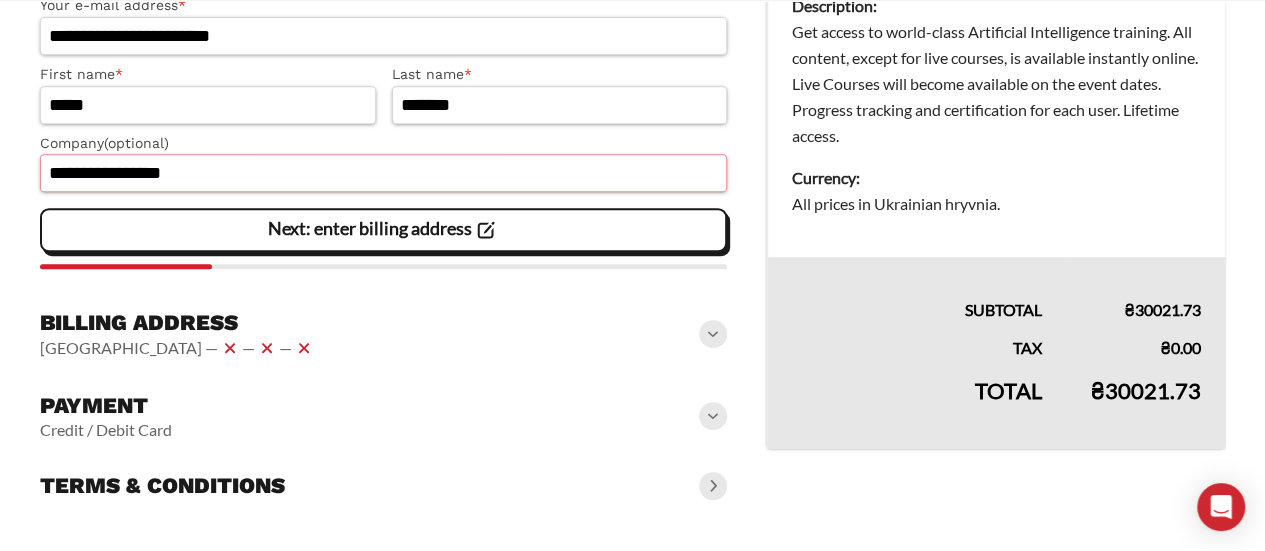 type on "**********" 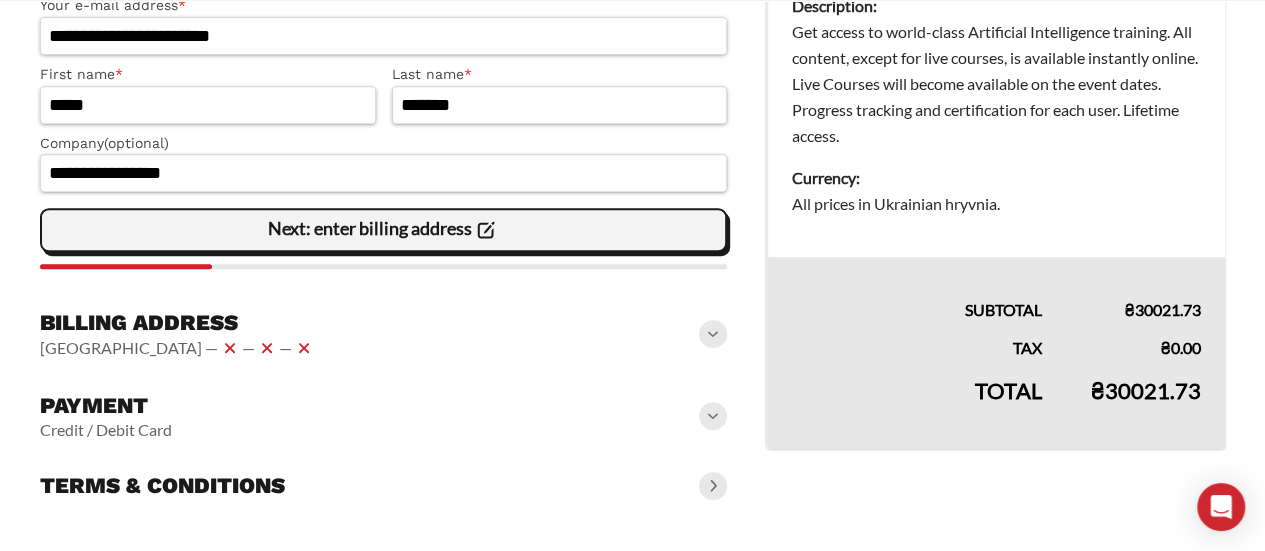 click on "Next: enter billing address" 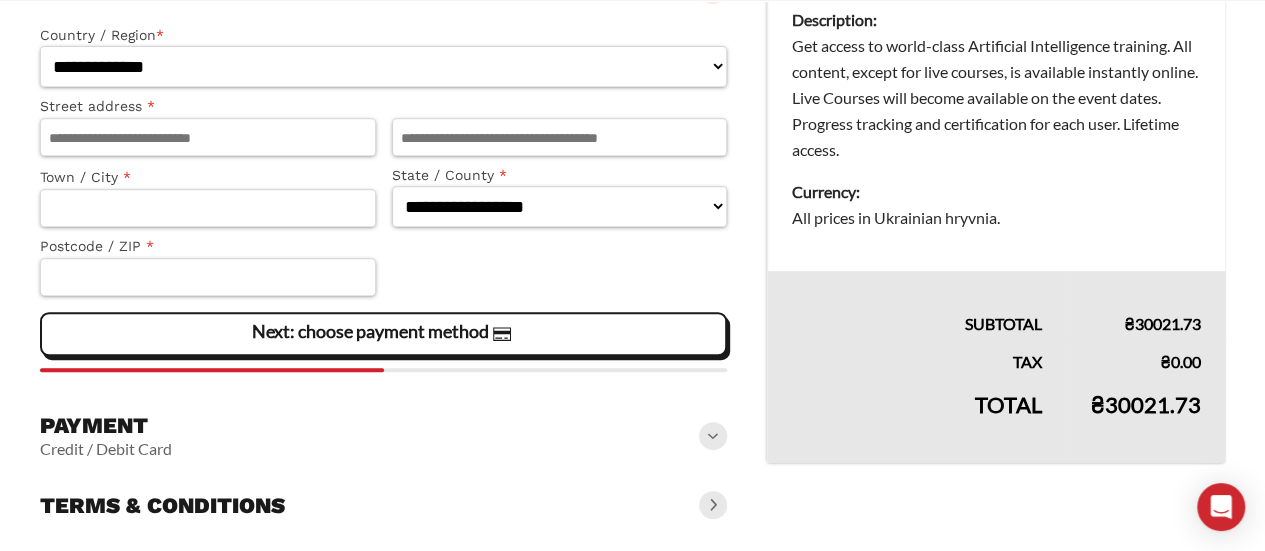 scroll, scrollTop: 305, scrollLeft: 0, axis: vertical 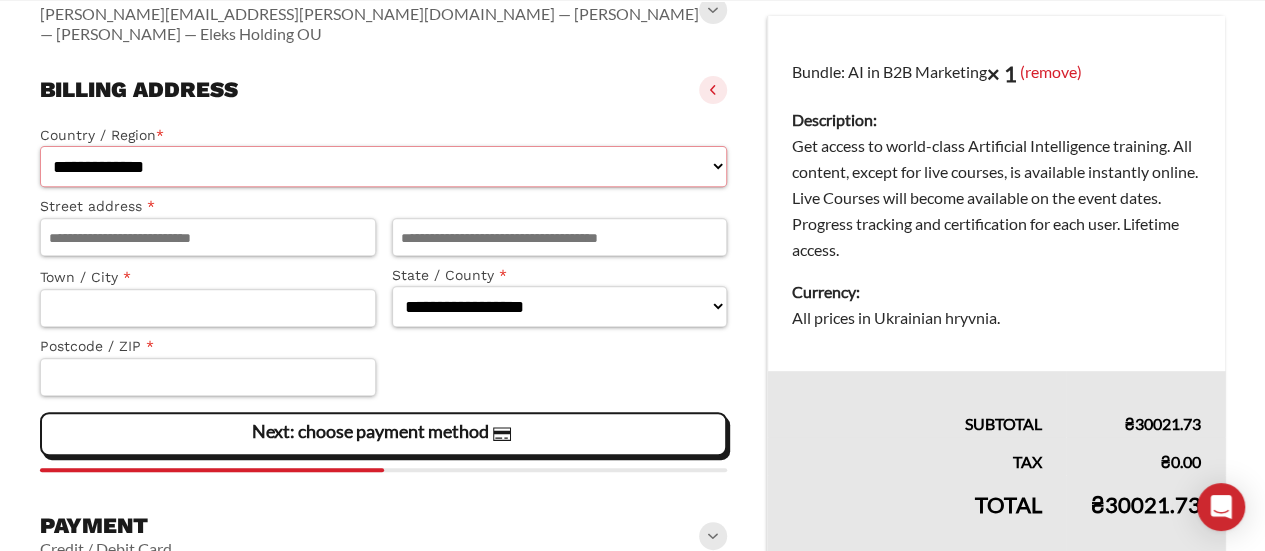 click on "**********" at bounding box center [383, 166] 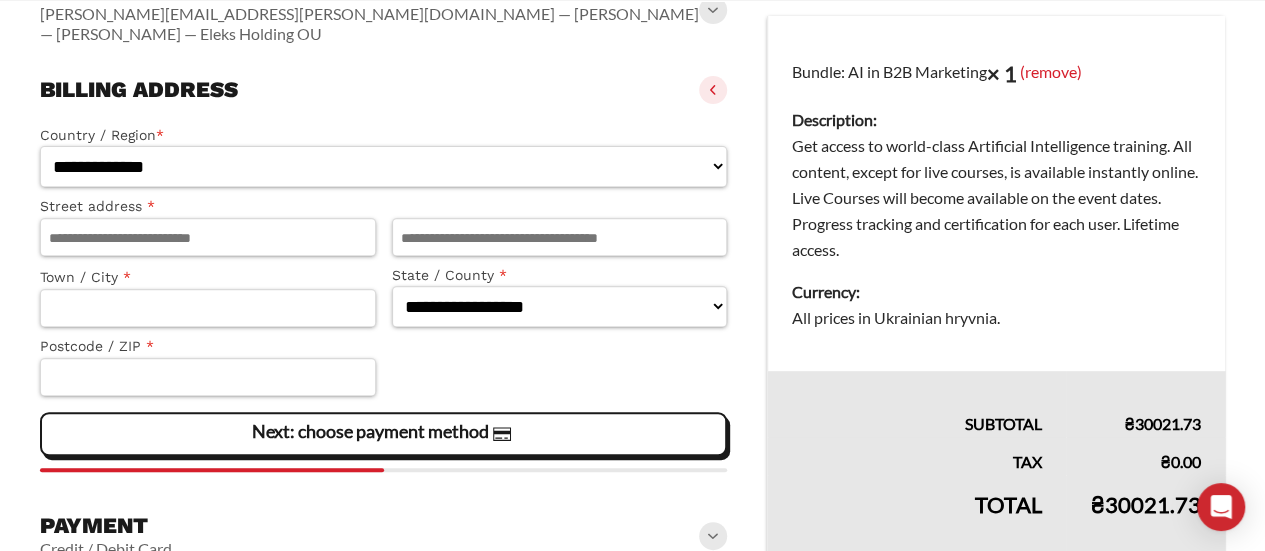 select on "**" 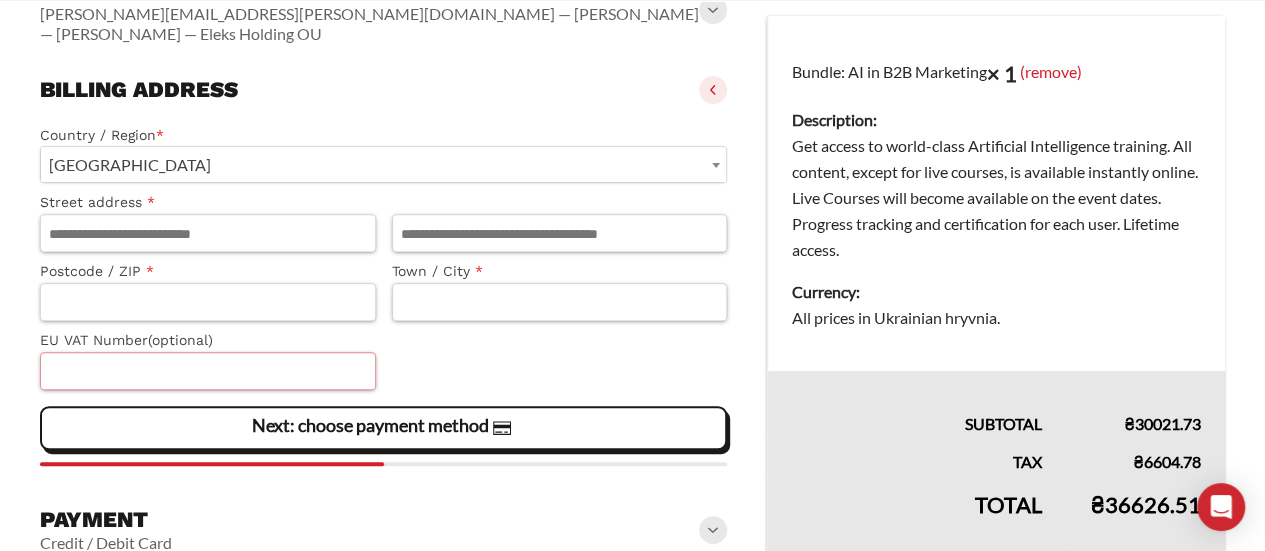 click on "EU VAT Number  (optional)" at bounding box center [208, 371] 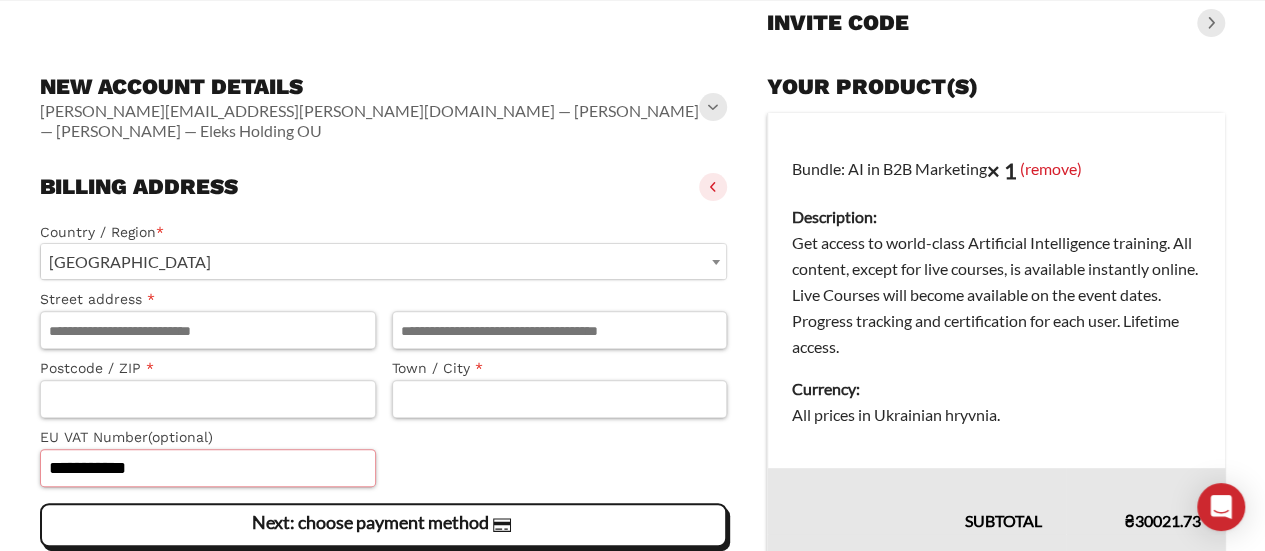 scroll, scrollTop: 198, scrollLeft: 0, axis: vertical 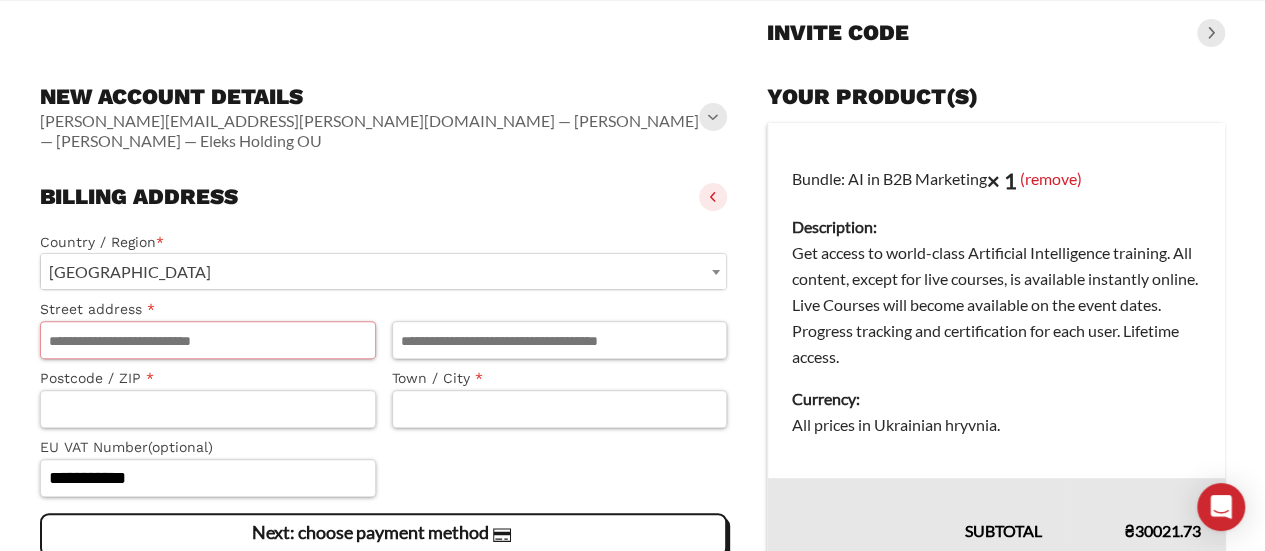 click on "Street address   *" at bounding box center [208, 340] 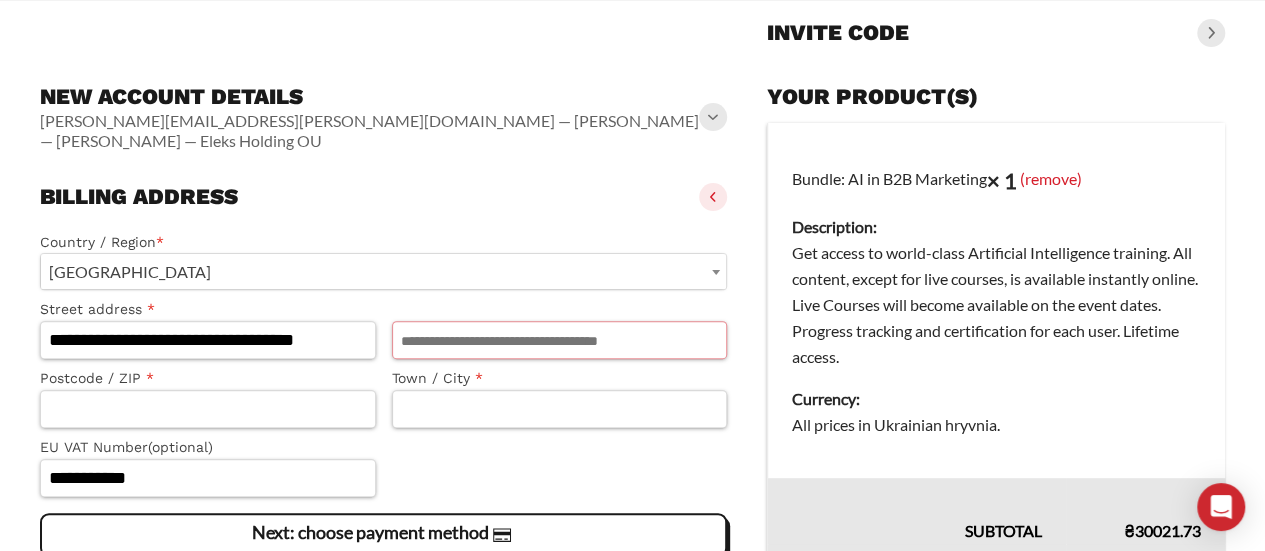 type on "**********" 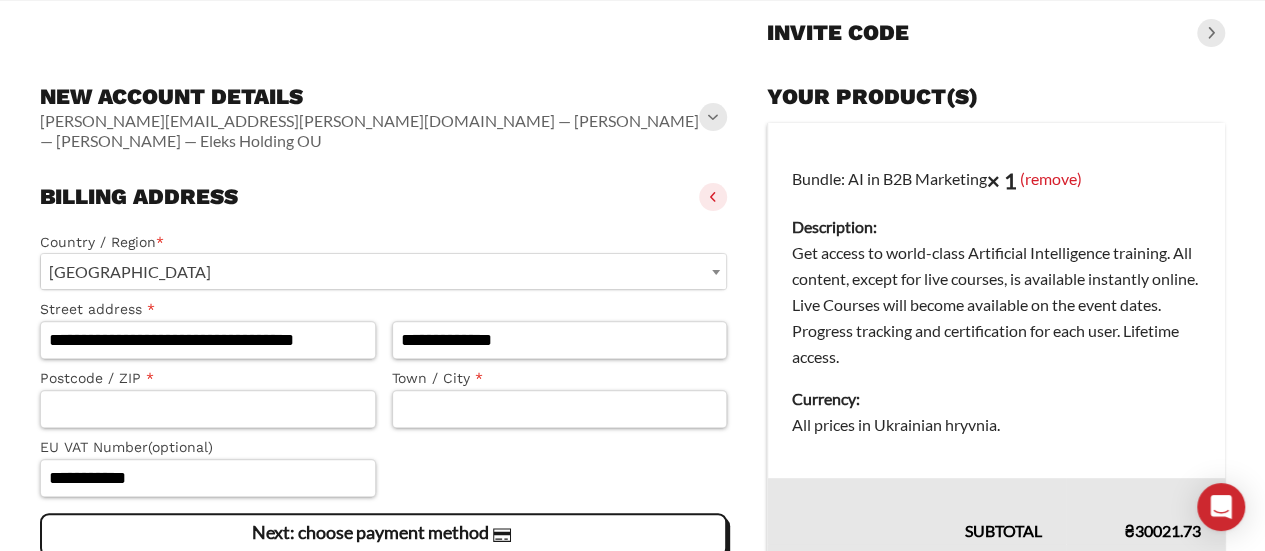 type on "*****" 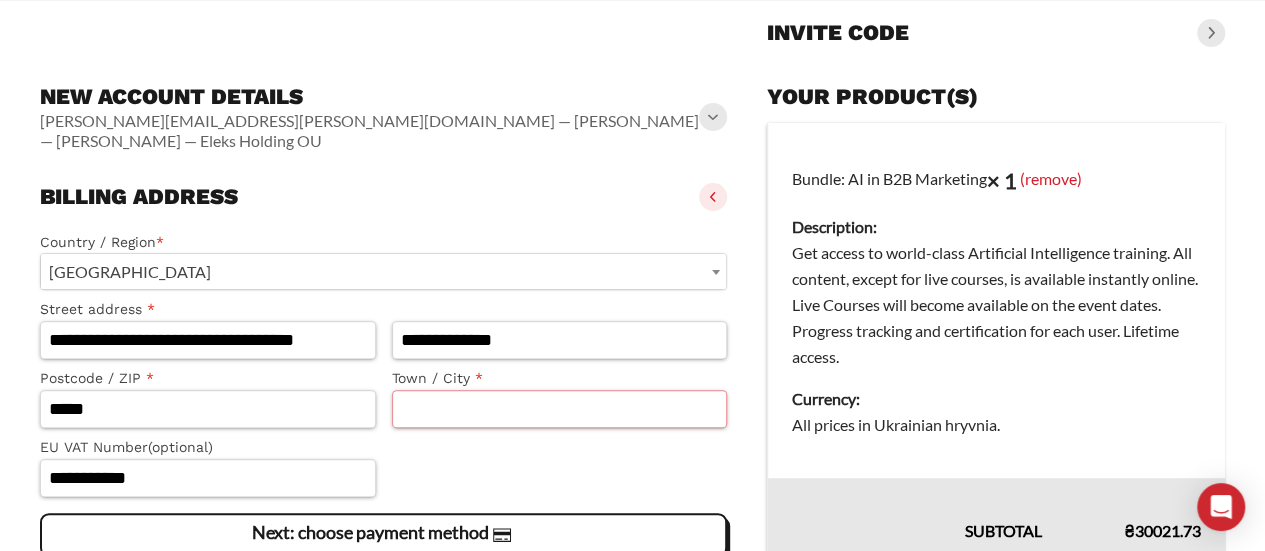 type on "*******" 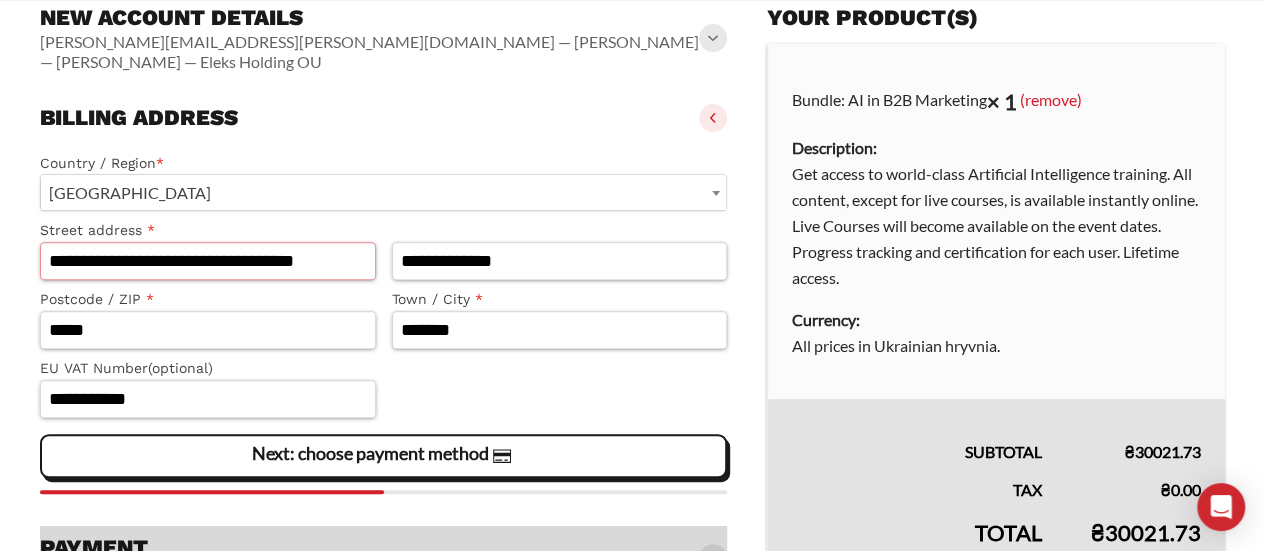 scroll, scrollTop: 398, scrollLeft: 0, axis: vertical 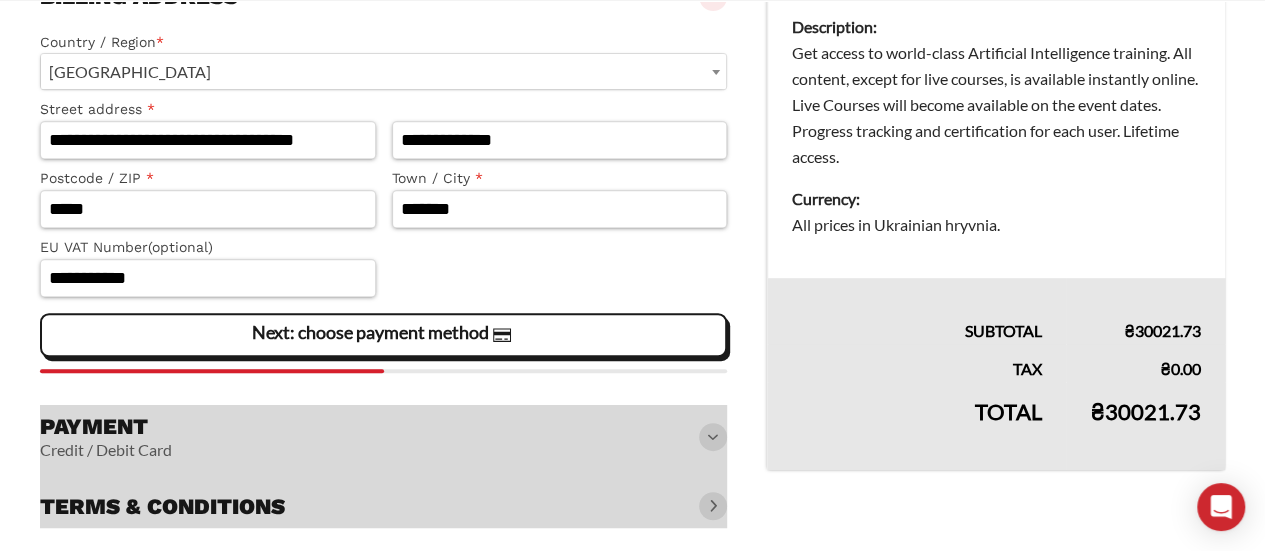click on "Next: choose payment method" 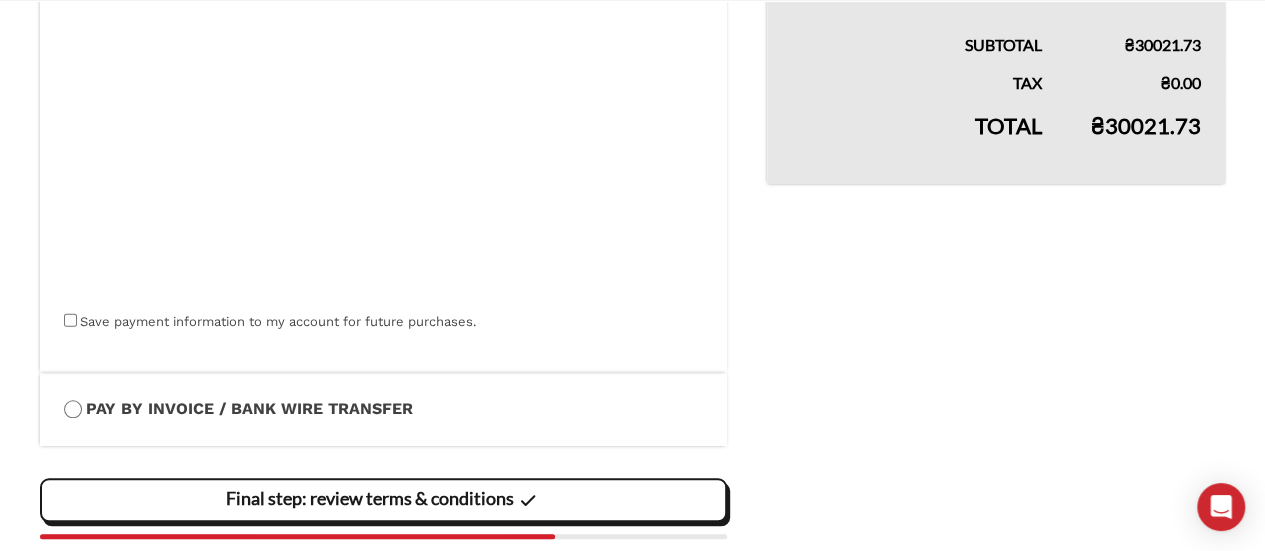 scroll, scrollTop: 715, scrollLeft: 0, axis: vertical 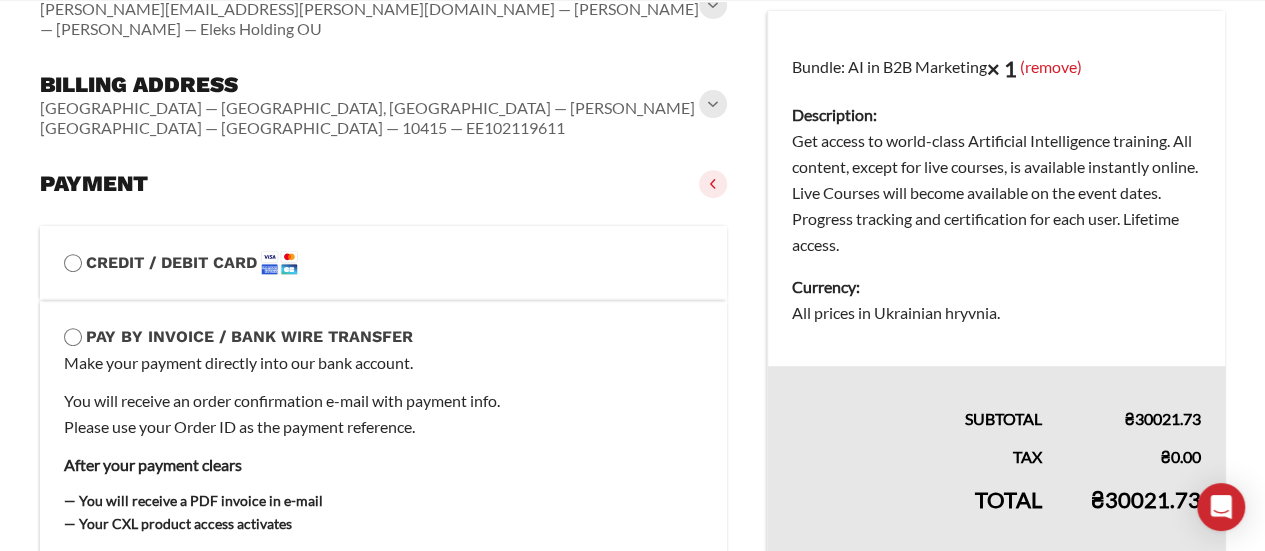 click on "All prices in Ukrainian hryvnia." at bounding box center [996, 313] 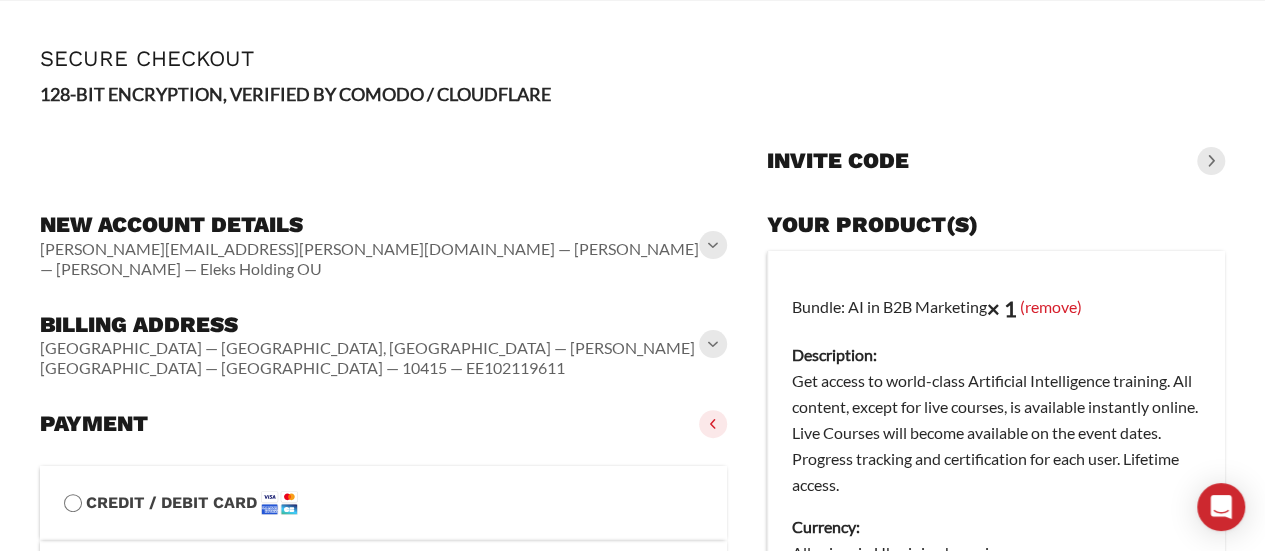 scroll, scrollTop: 100, scrollLeft: 0, axis: vertical 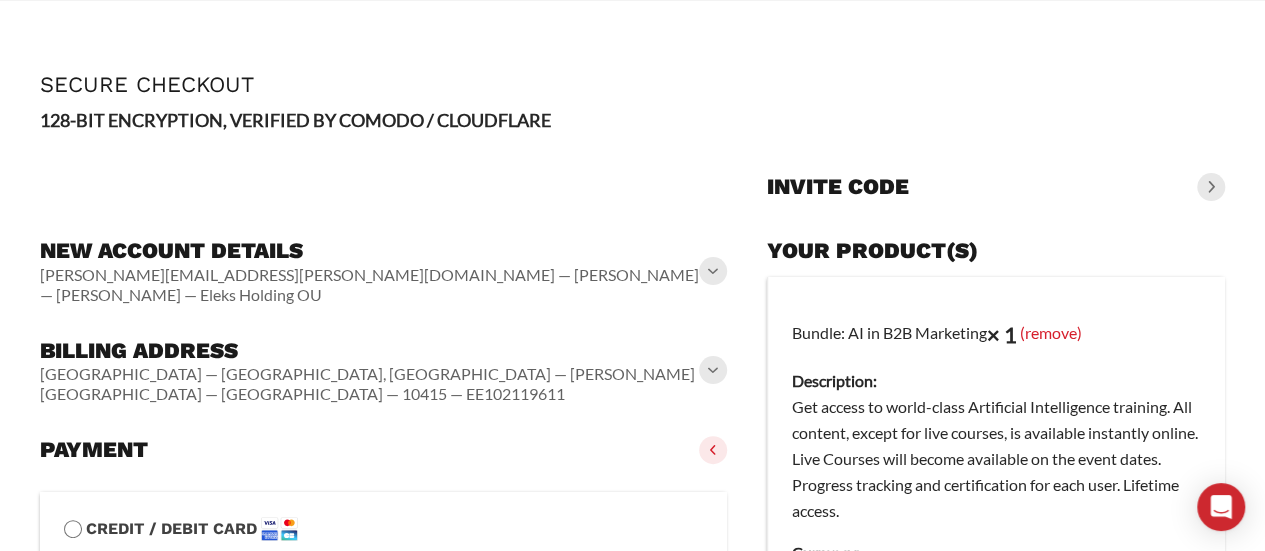 click on "128-BIT ENCRYPTION, VERIFIED BY COMODO / CLOUDFLARE" at bounding box center (632, 120) 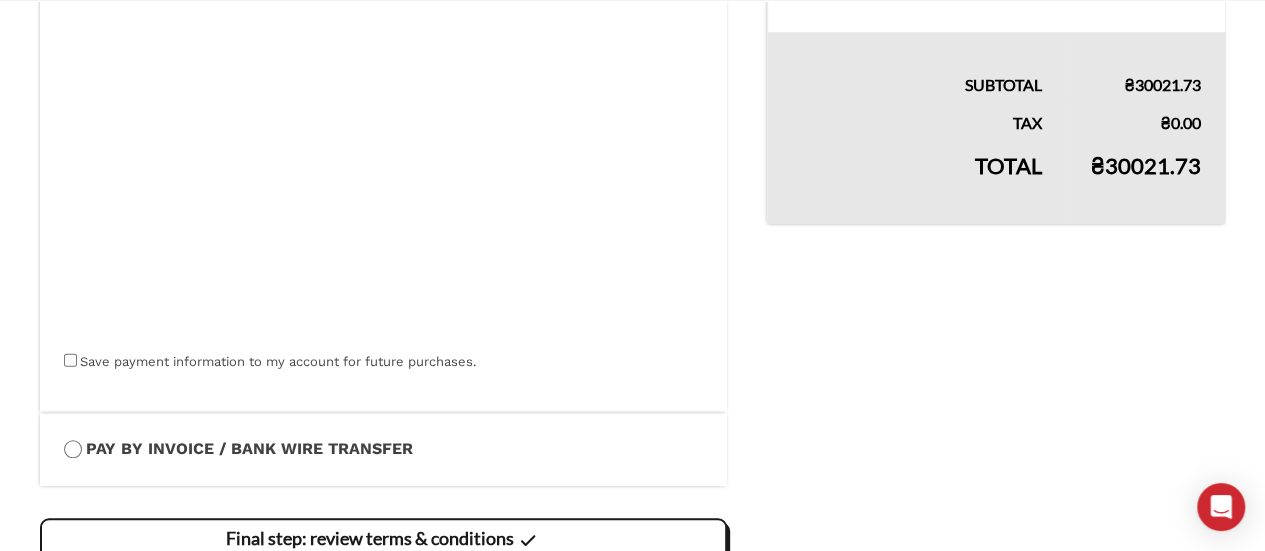 scroll, scrollTop: 544, scrollLeft: 0, axis: vertical 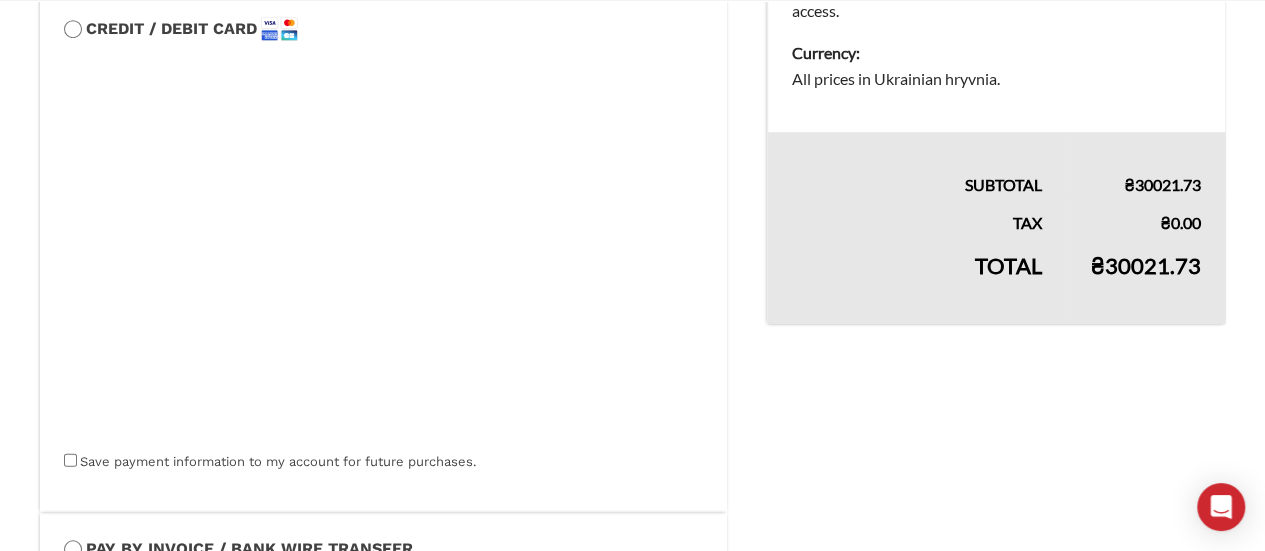 drag, startPoint x: 1104, startPoint y: 43, endPoint x: 1029, endPoint y: 15, distance: 80.05623 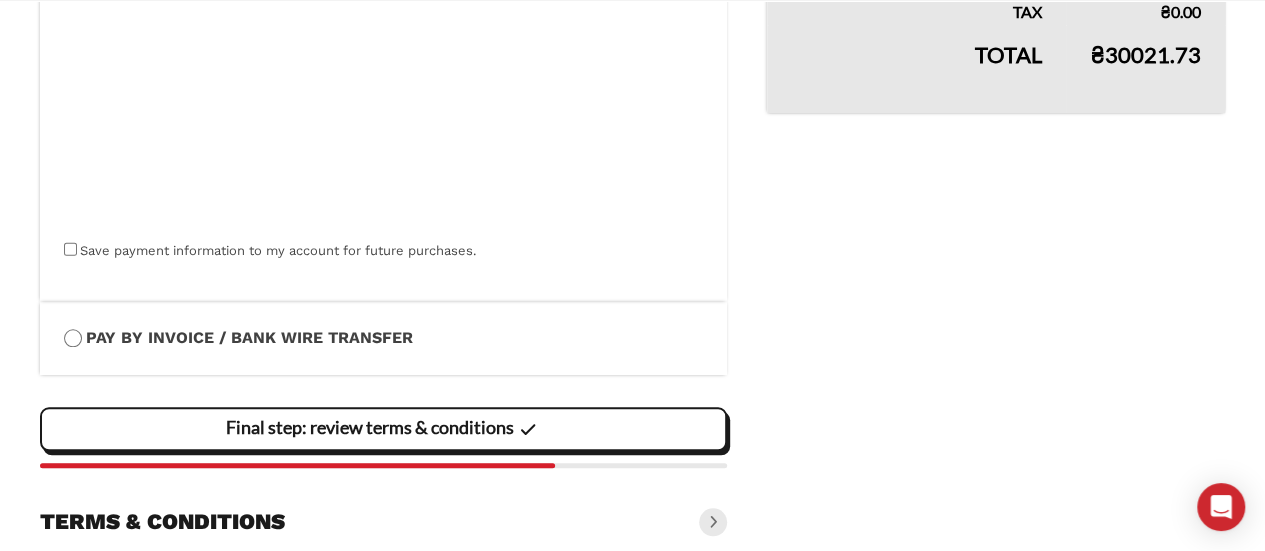 scroll, scrollTop: 771, scrollLeft: 0, axis: vertical 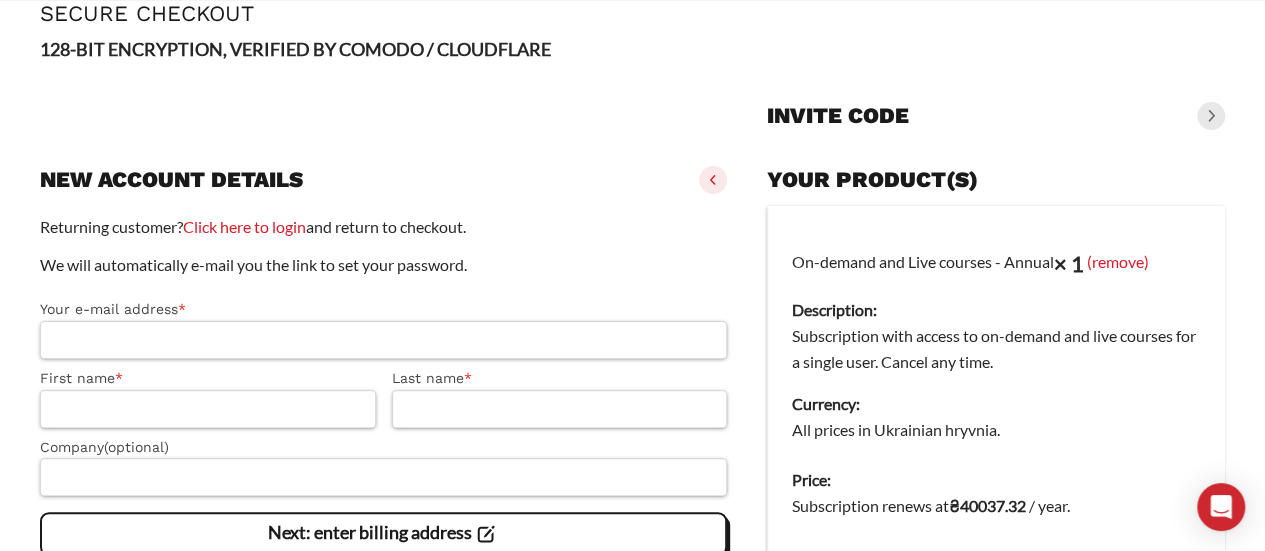 click on "Your e-mail address  *" at bounding box center [383, 340] 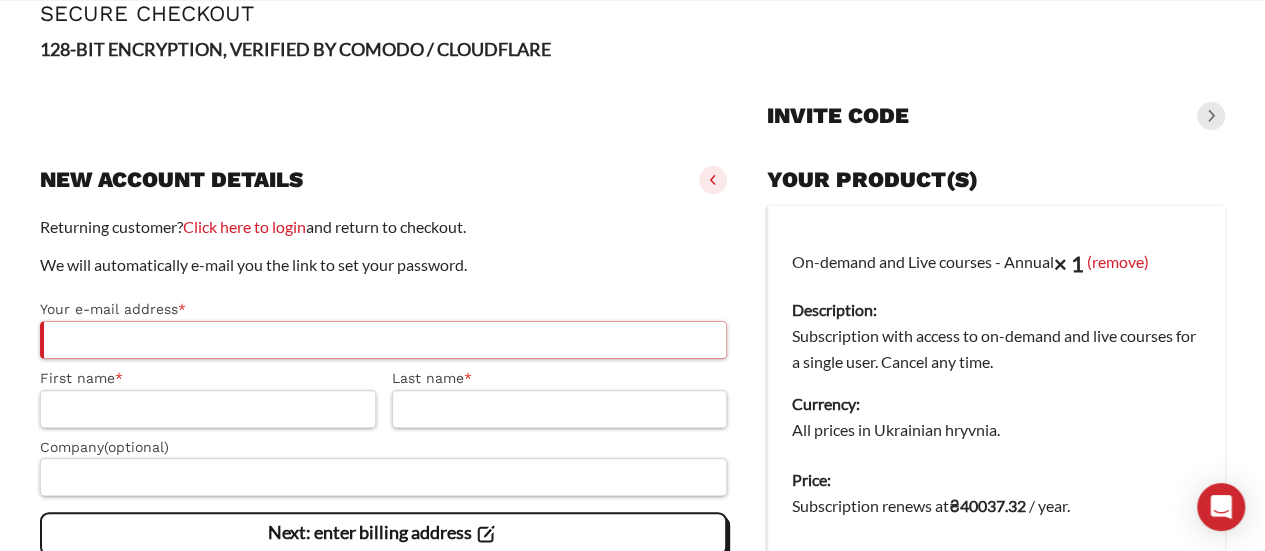 paste on "**********" 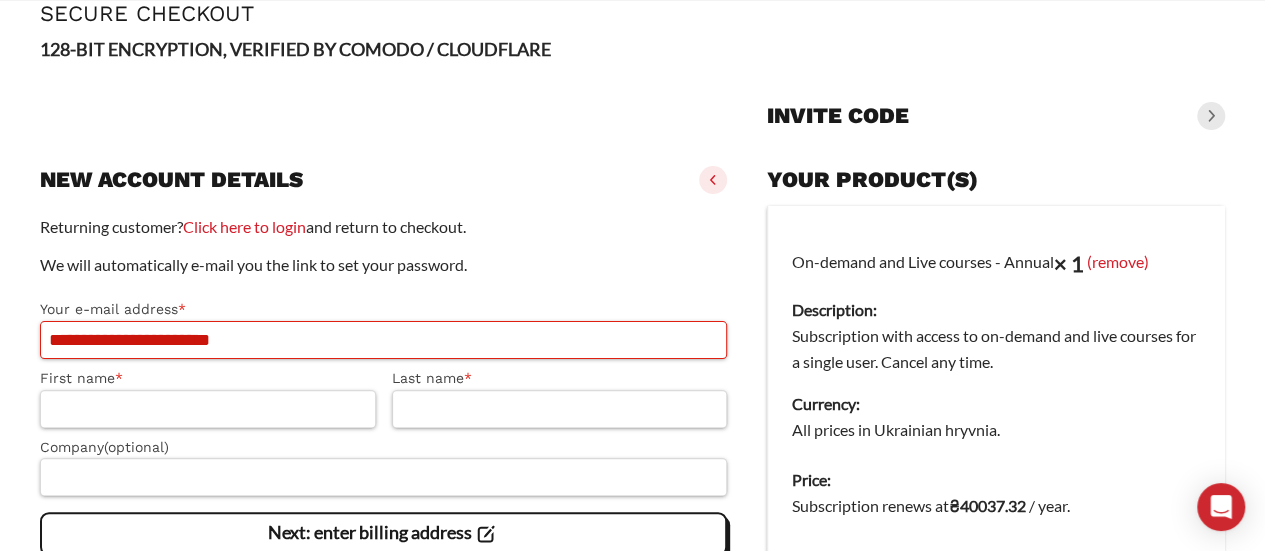 type on "**********" 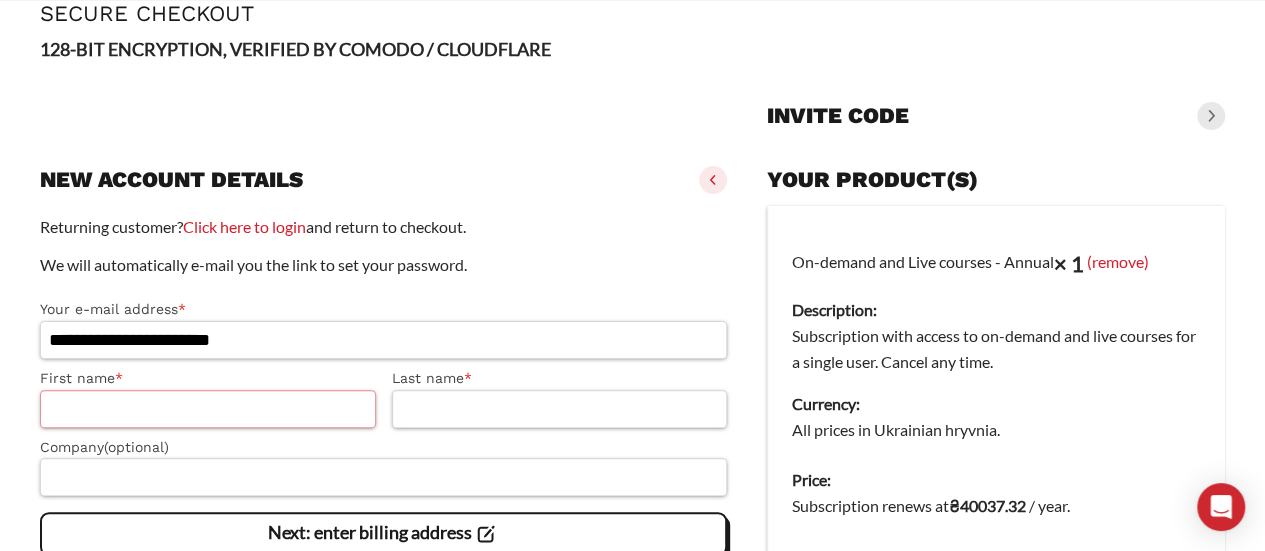 click on "First name  *" at bounding box center (208, 409) 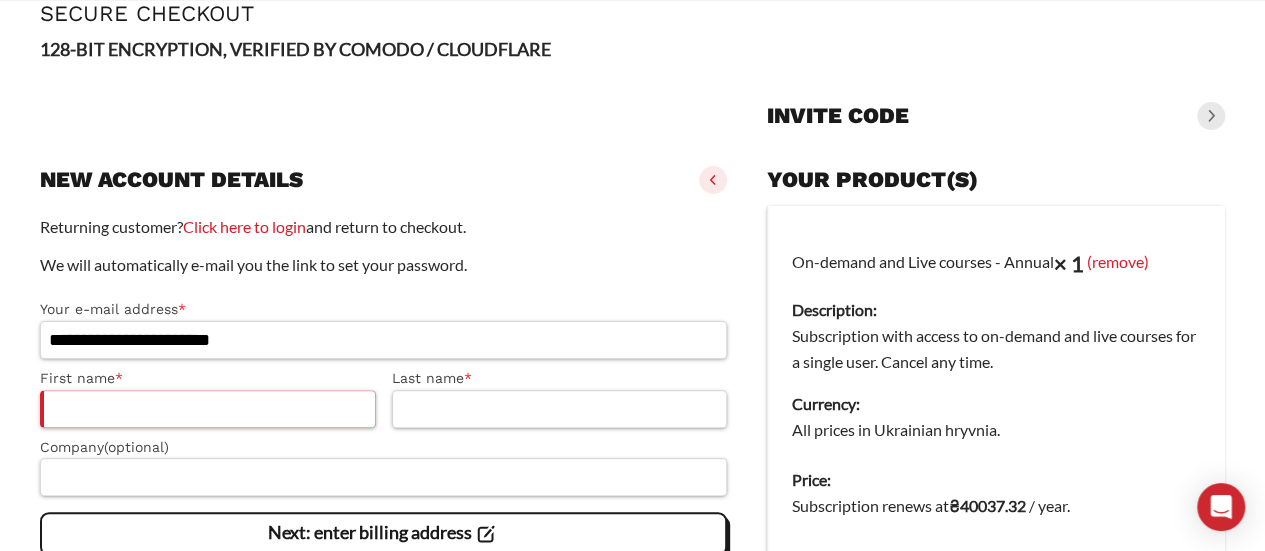 paste on "**********" 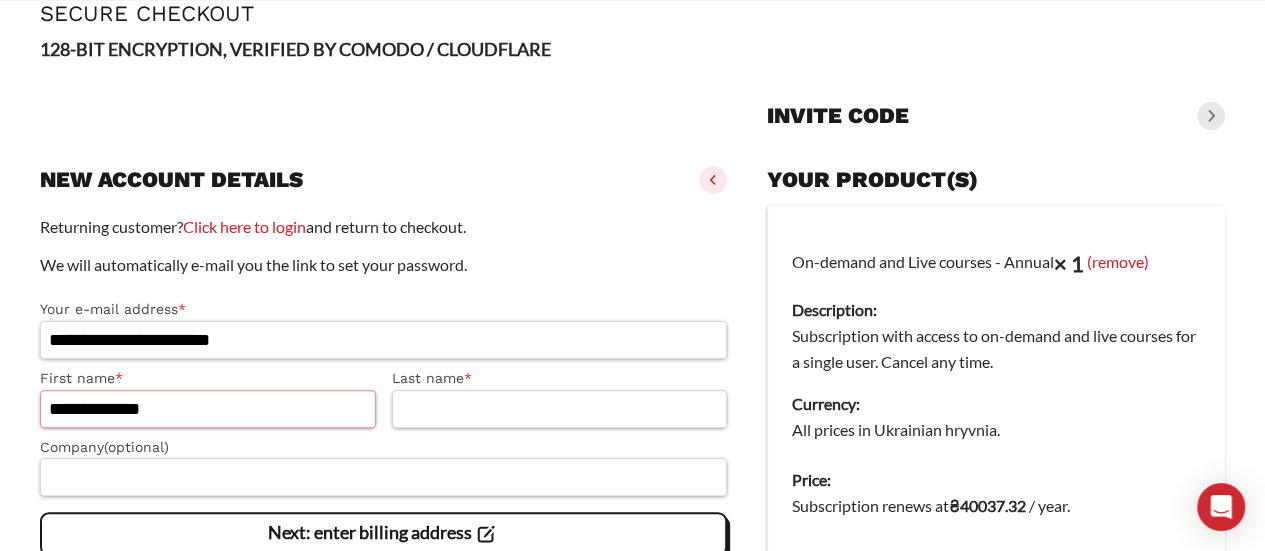 type on "**********" 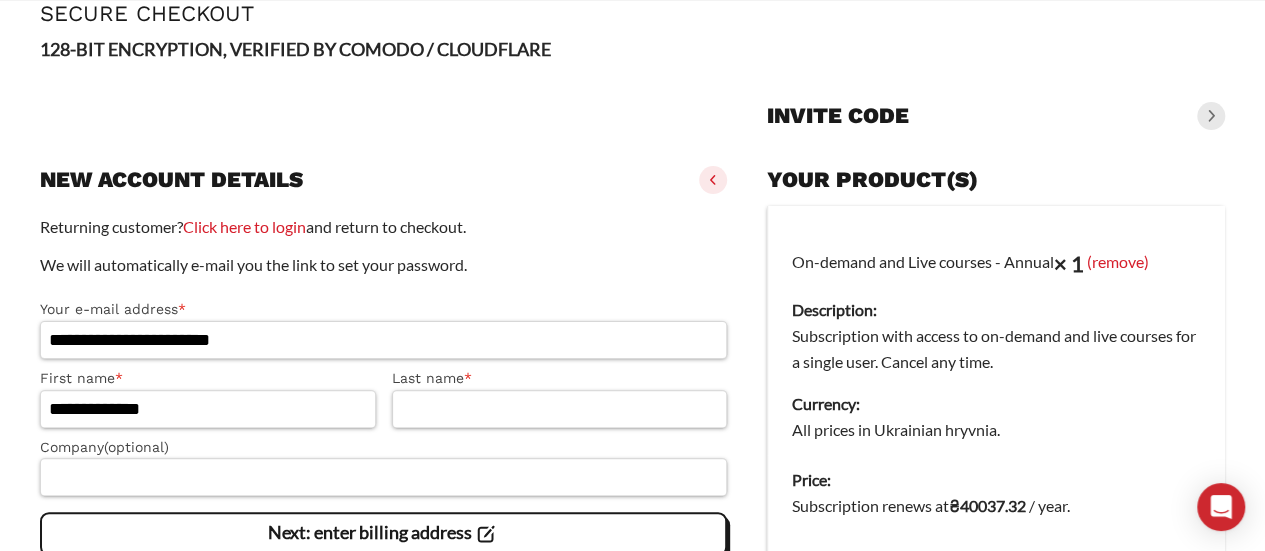 click on "**********" 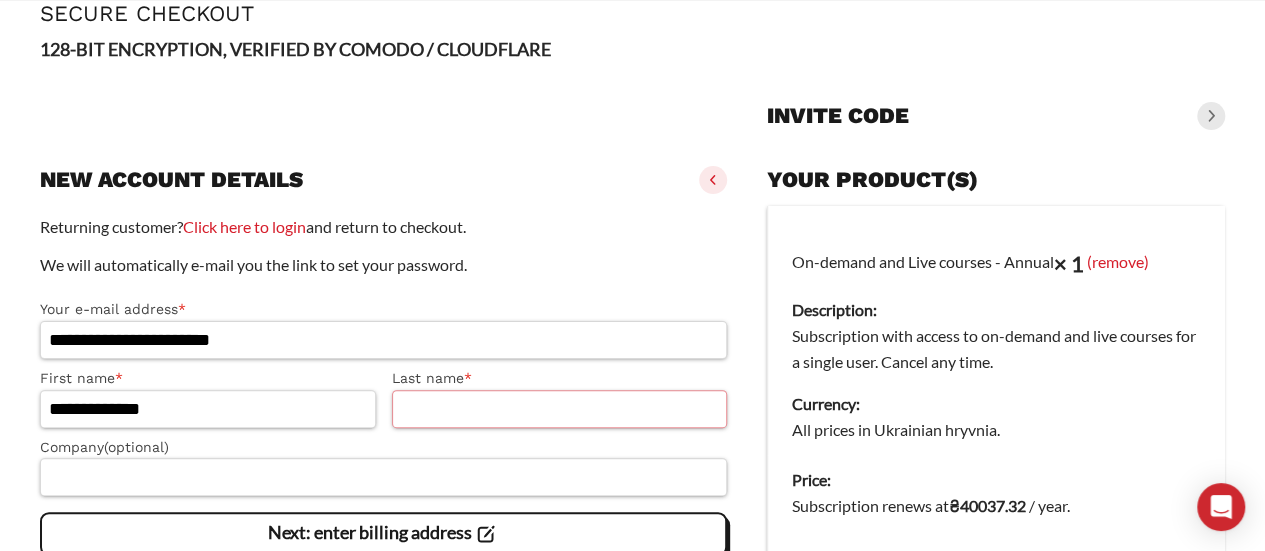 click on "Last name  *" at bounding box center [560, 409] 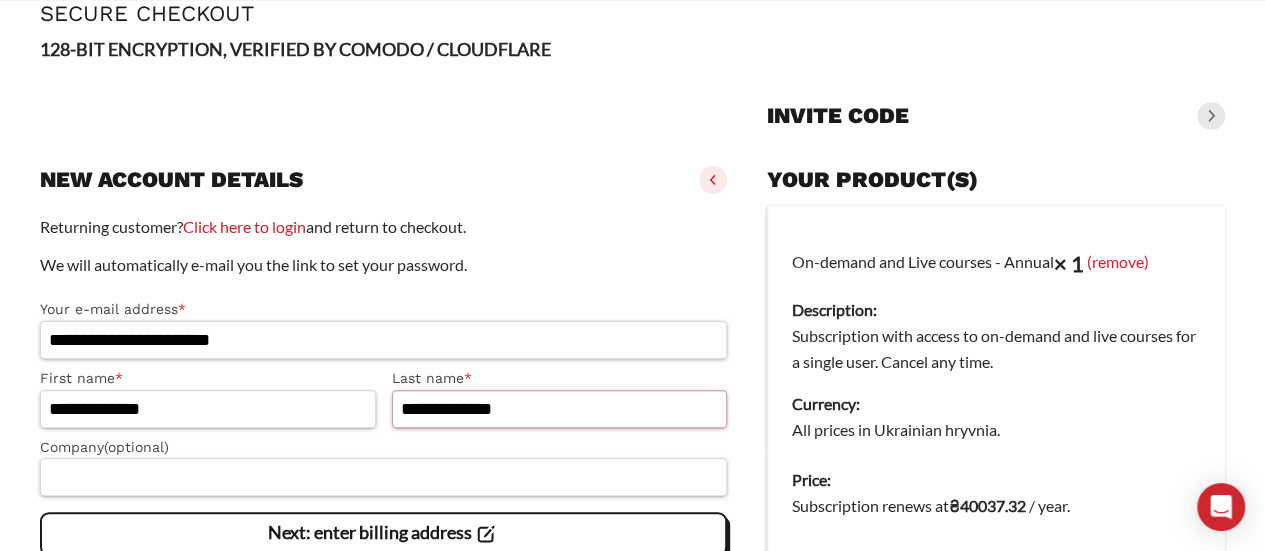 drag, startPoint x: 451, startPoint y: 407, endPoint x: 237, endPoint y: 377, distance: 216.09258 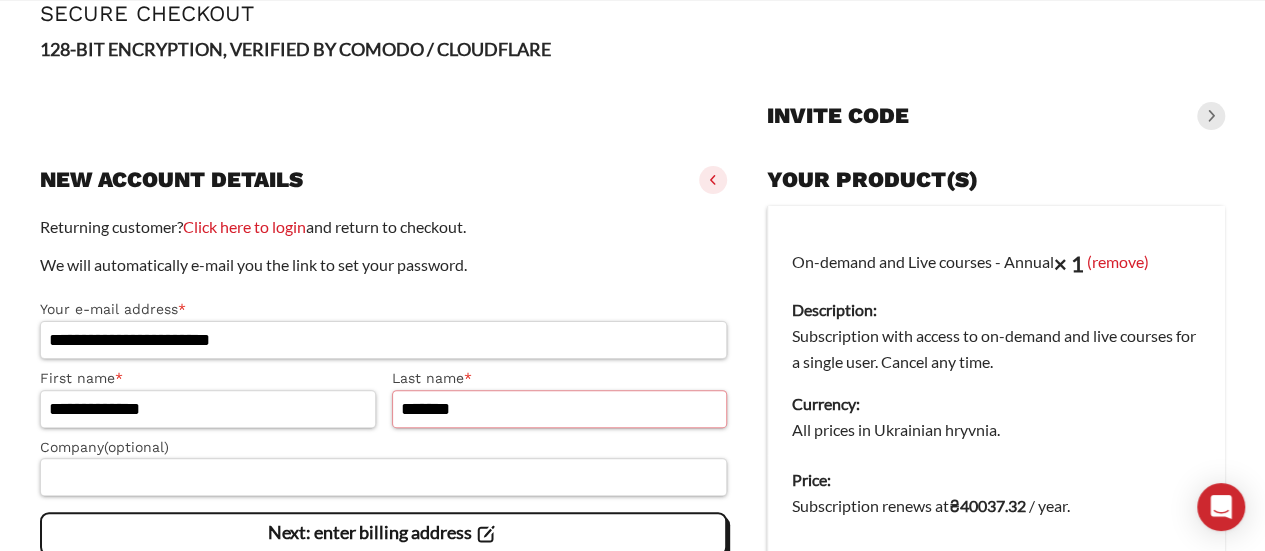 type on "*******" 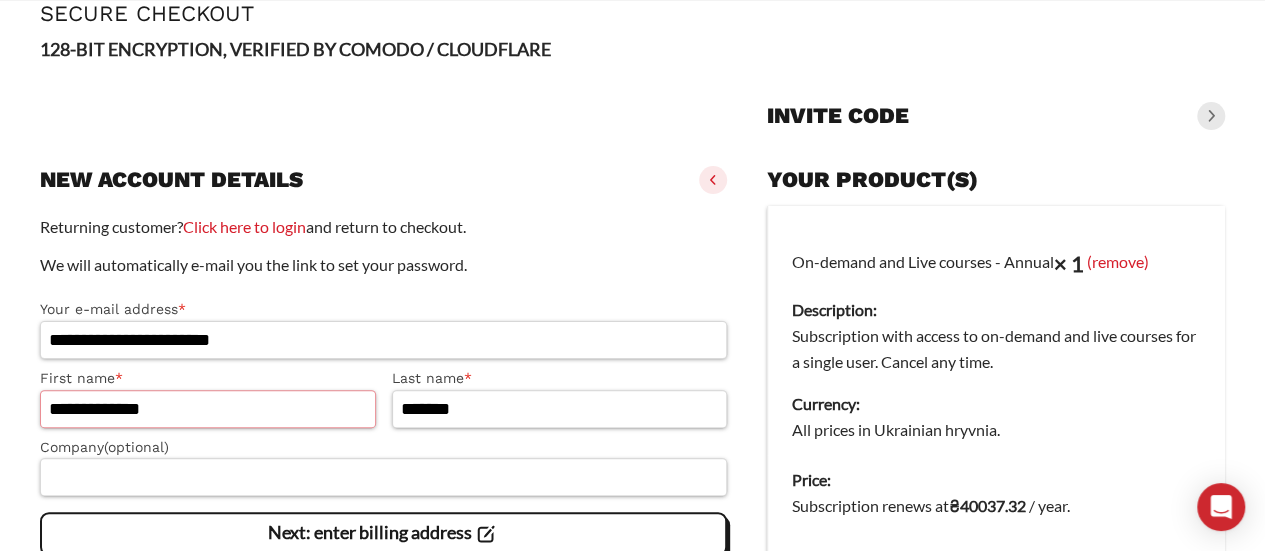 drag, startPoint x: 97, startPoint y: 401, endPoint x: 0, endPoint y: 399, distance: 97.020615 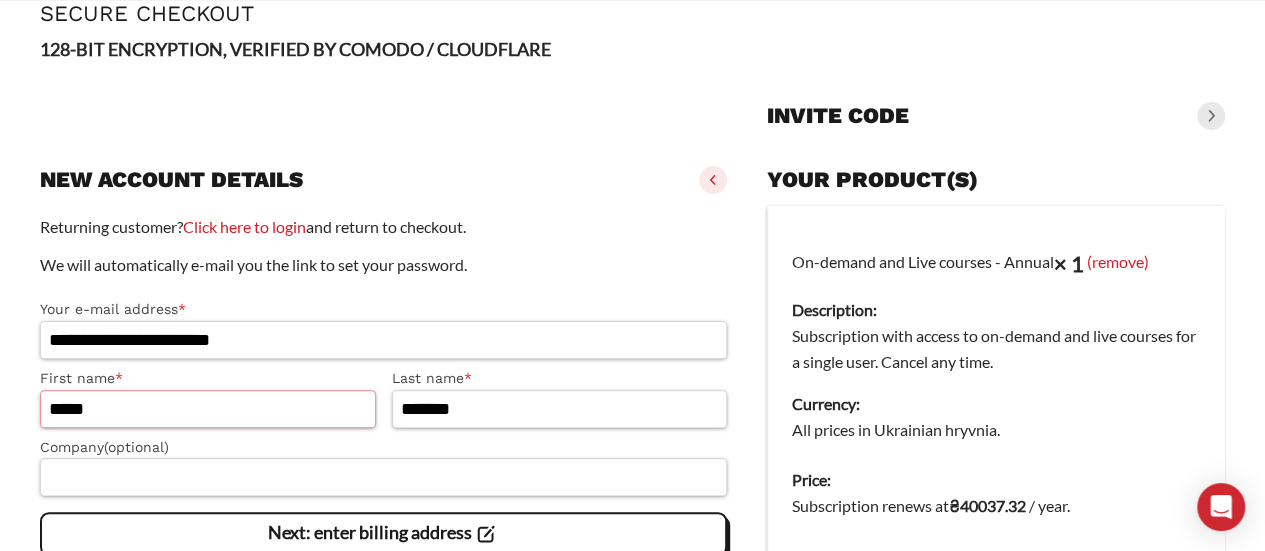 type on "*****" 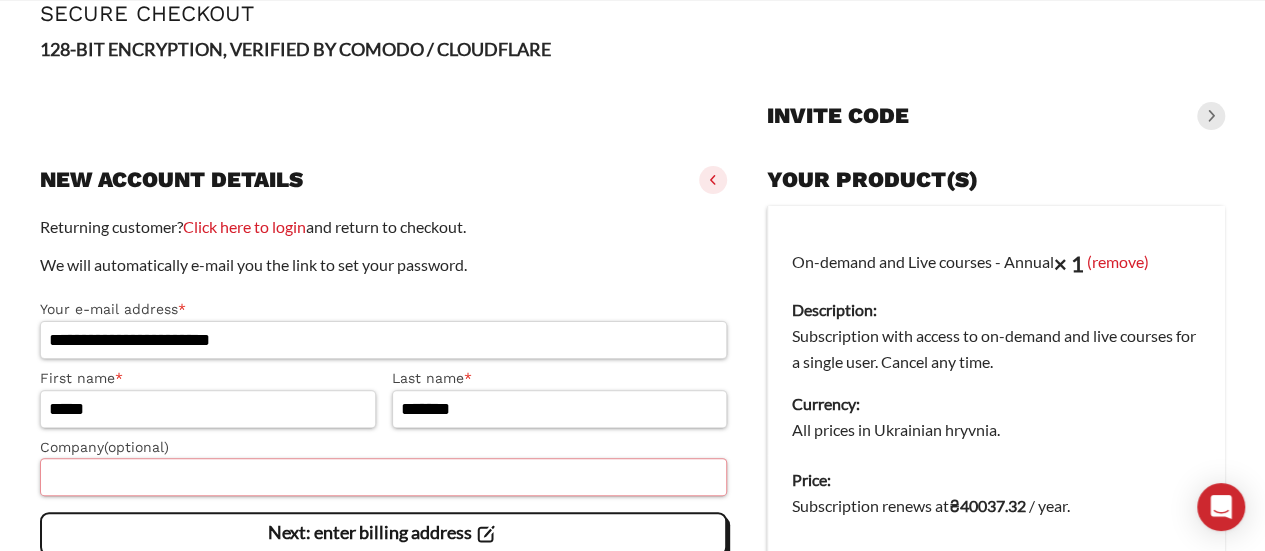 click on "Company  (optional)" at bounding box center (383, 477) 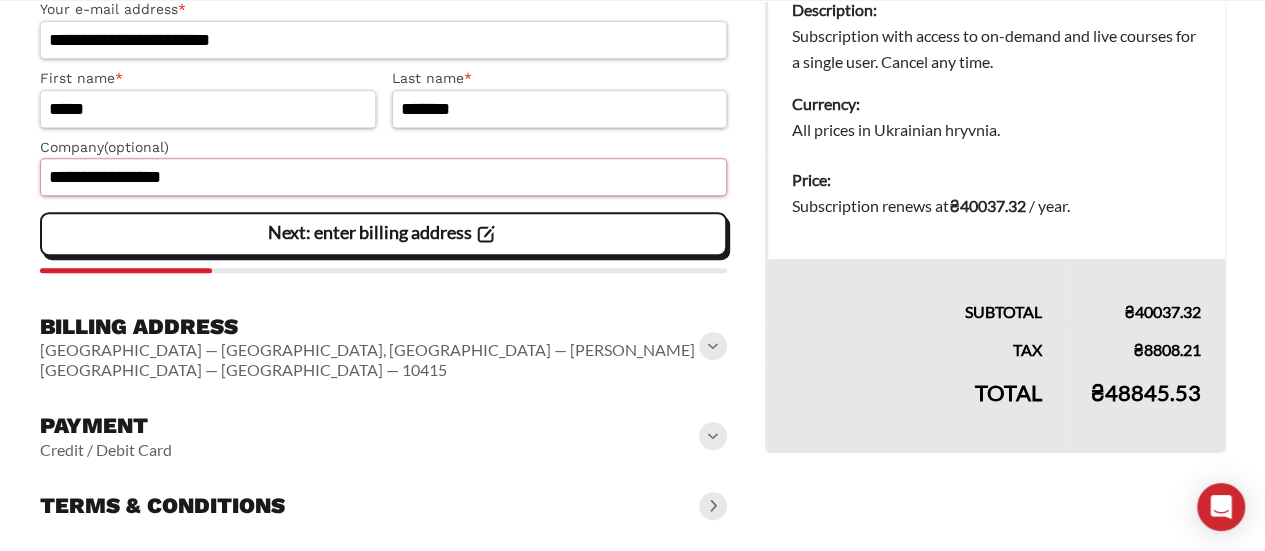 type on "**********" 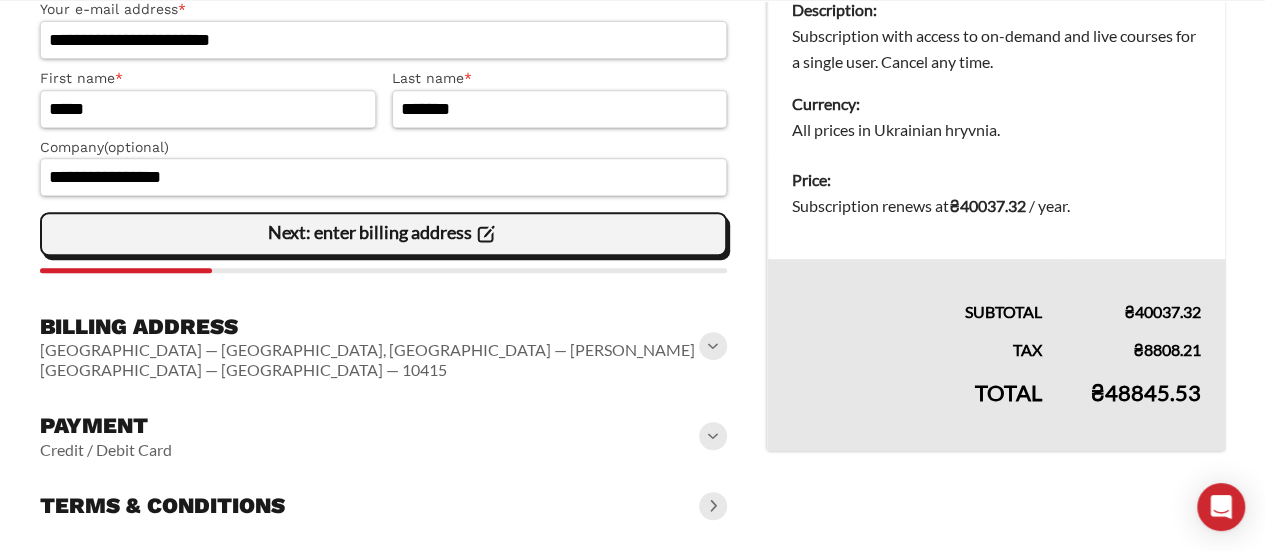 click on "Next: enter billing address" 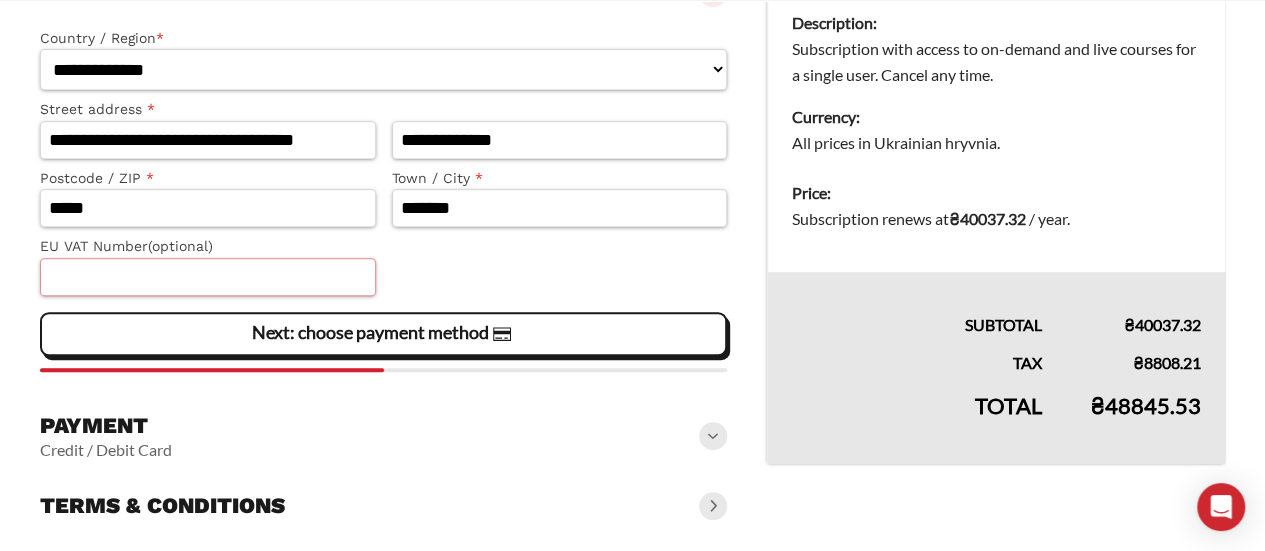 click on "EU VAT Number  (optional)" at bounding box center (208, 277) 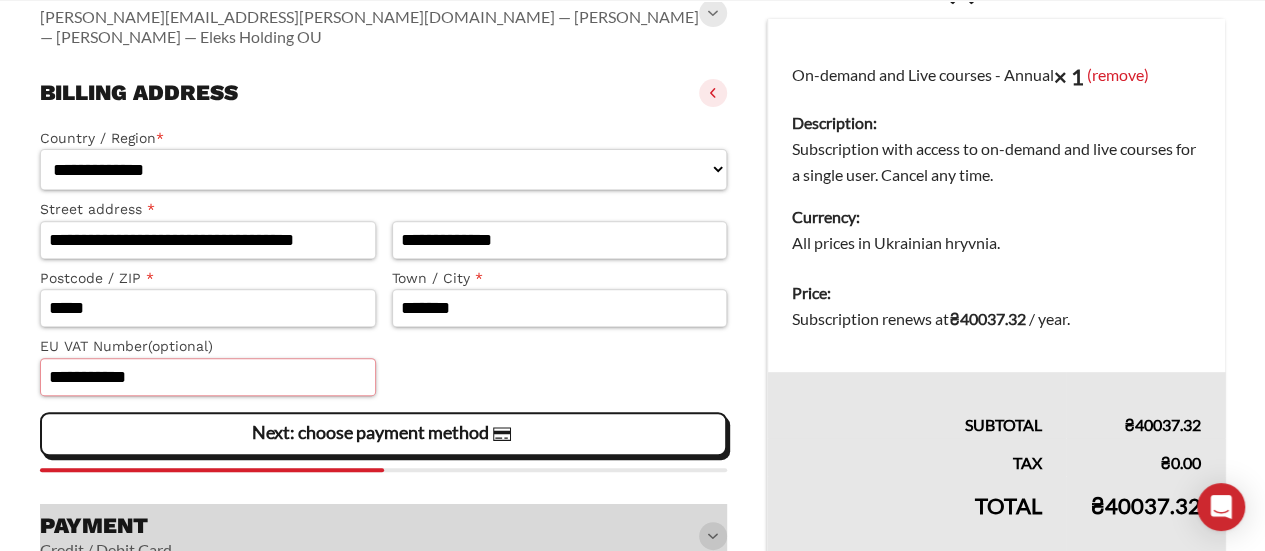 scroll, scrollTop: 402, scrollLeft: 0, axis: vertical 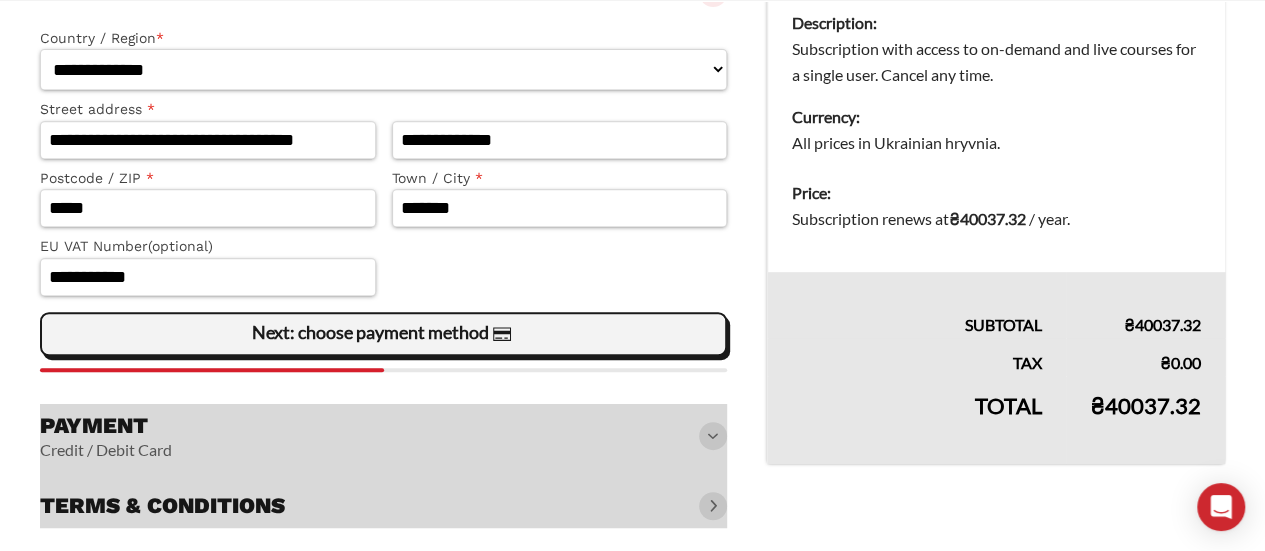 click on "Next: choose payment method" 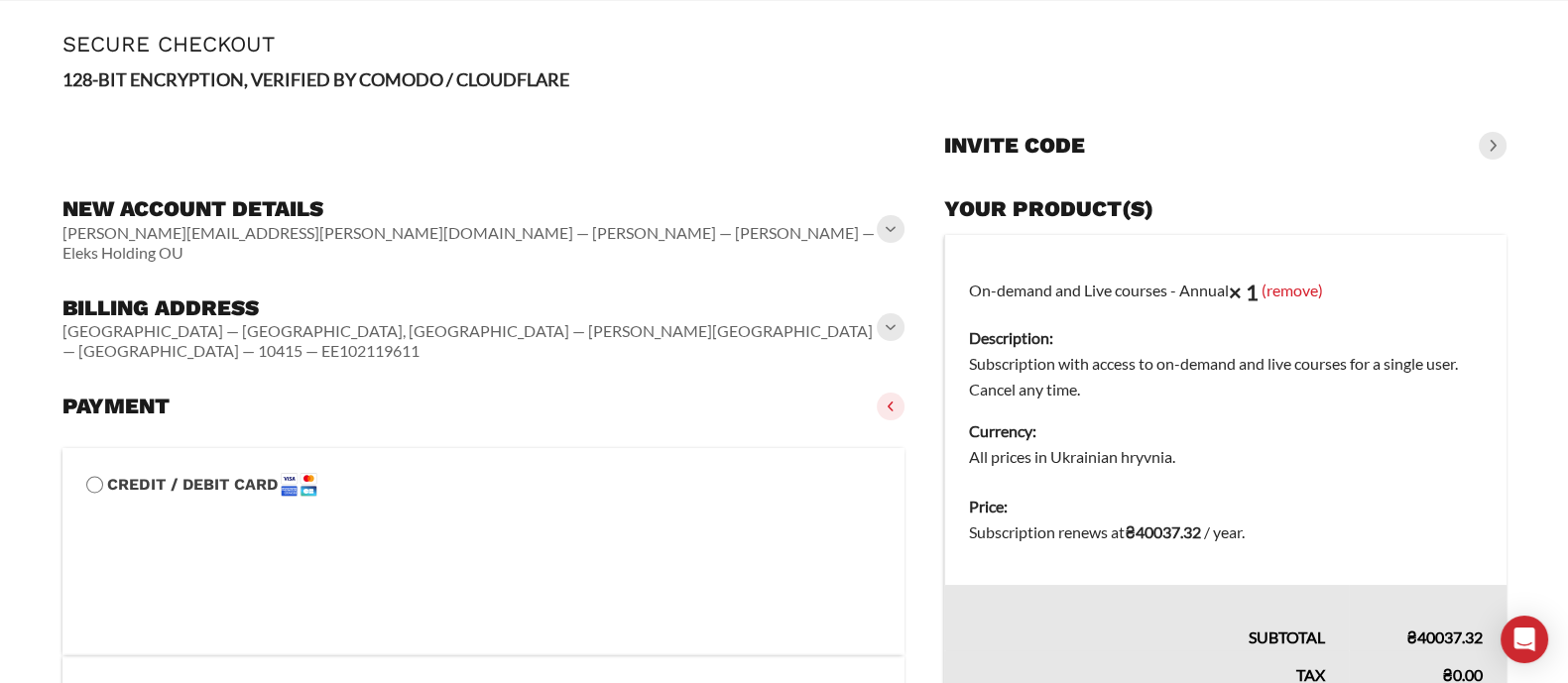 scroll, scrollTop: 51, scrollLeft: 0, axis: vertical 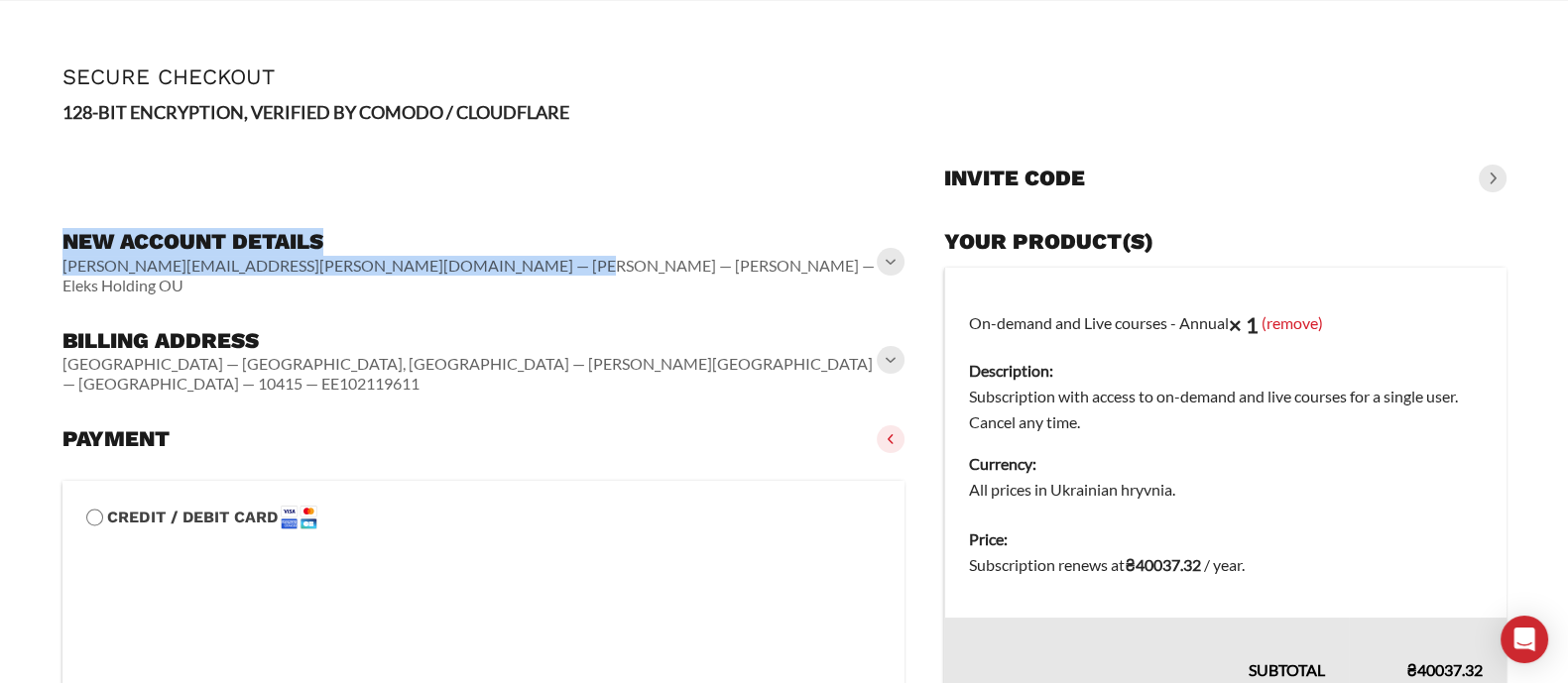 drag, startPoint x: 58, startPoint y: 235, endPoint x: 554, endPoint y: 273, distance: 497.45352 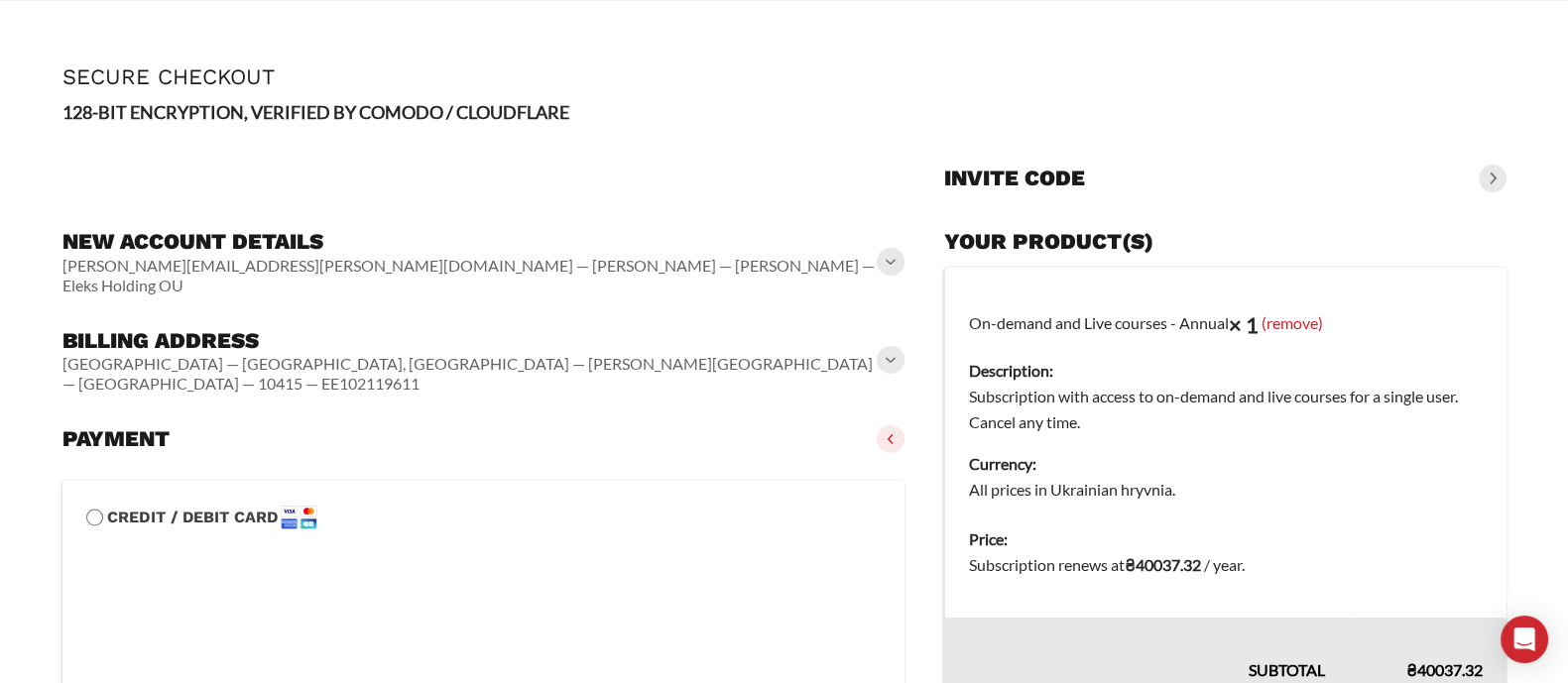 click on "Price:
Subscription renews at  ₴ 40037.32    / year ." at bounding box center [1226, 566] 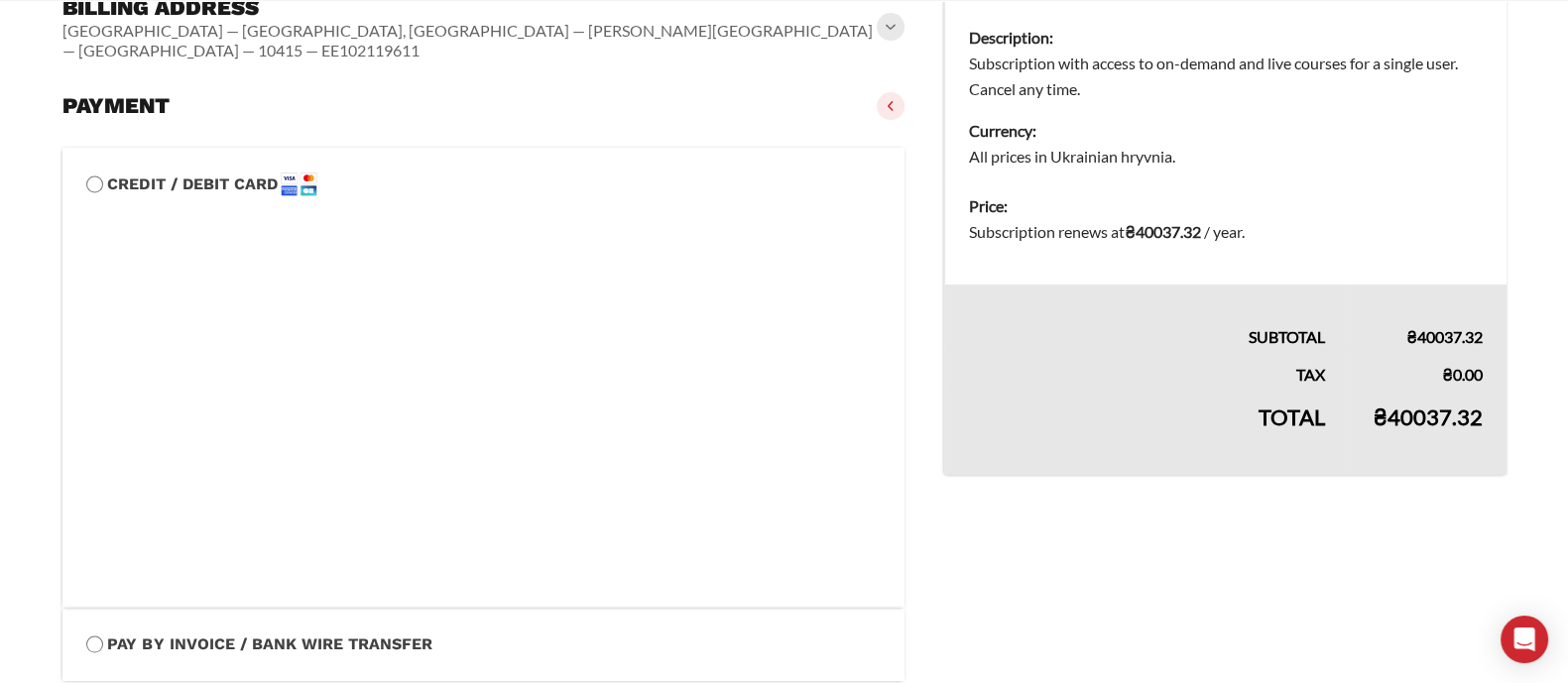 scroll, scrollTop: 422, scrollLeft: 0, axis: vertical 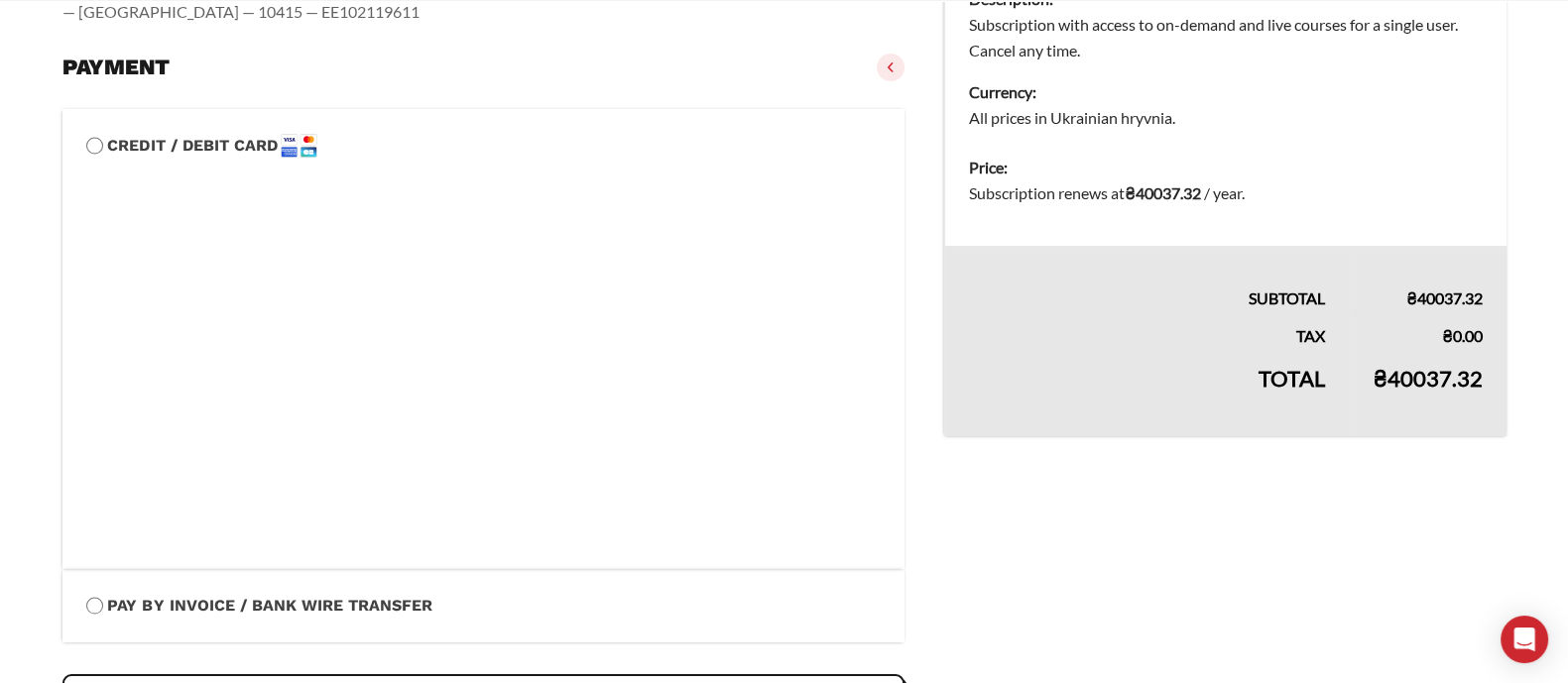 click on "Your product(s)
On-demand and Live courses - Annual 						  × 1   (remove)
Description:
Subscription with access to on-demand and live courses for a single user. Cancel any time.
Currency:
All prices in Ukrainian hryvnia.
Price:
Subscription renews at  ₴ 40037.32    / year .
Subtotal
₴ 40037.32
Tax
₴ 0.00
Total
₴ 40037.32" at bounding box center (1225, 328) 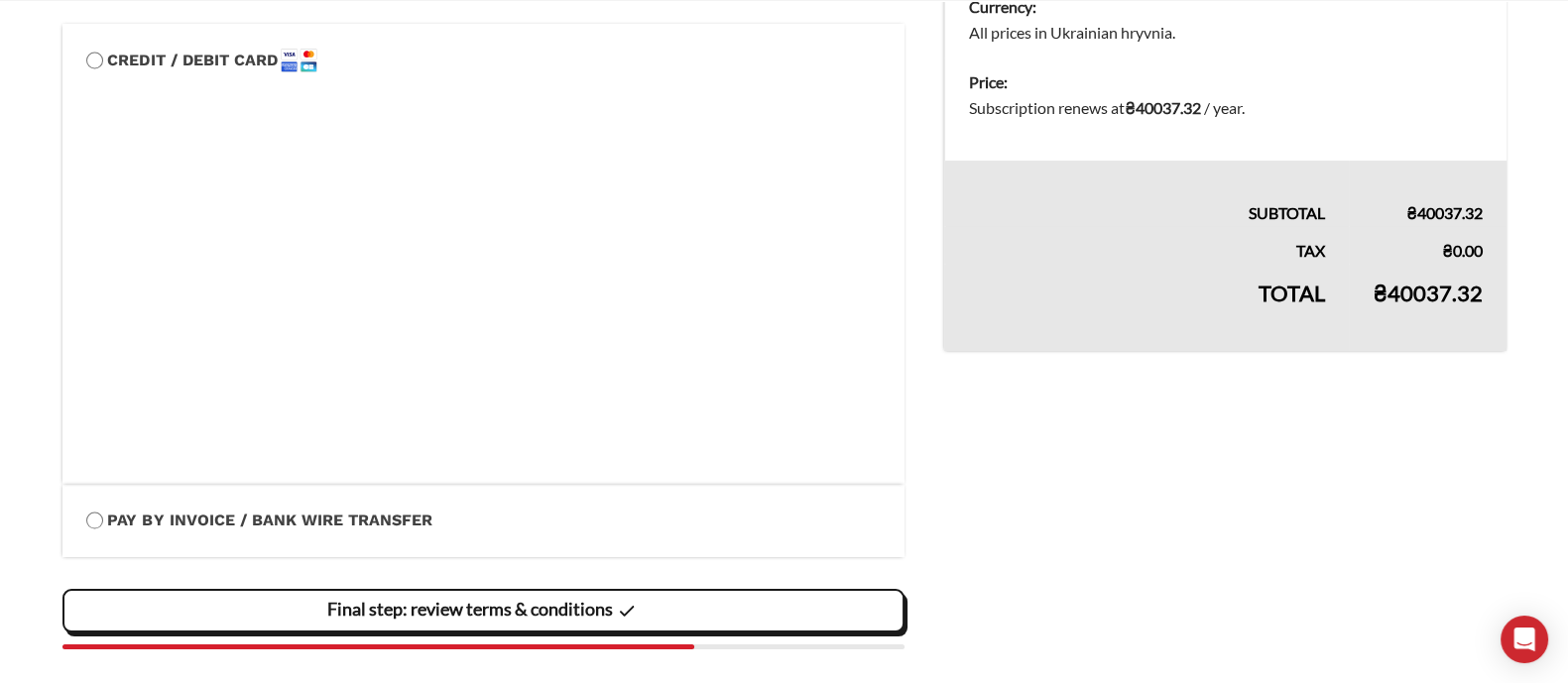 scroll, scrollTop: 546, scrollLeft: 0, axis: vertical 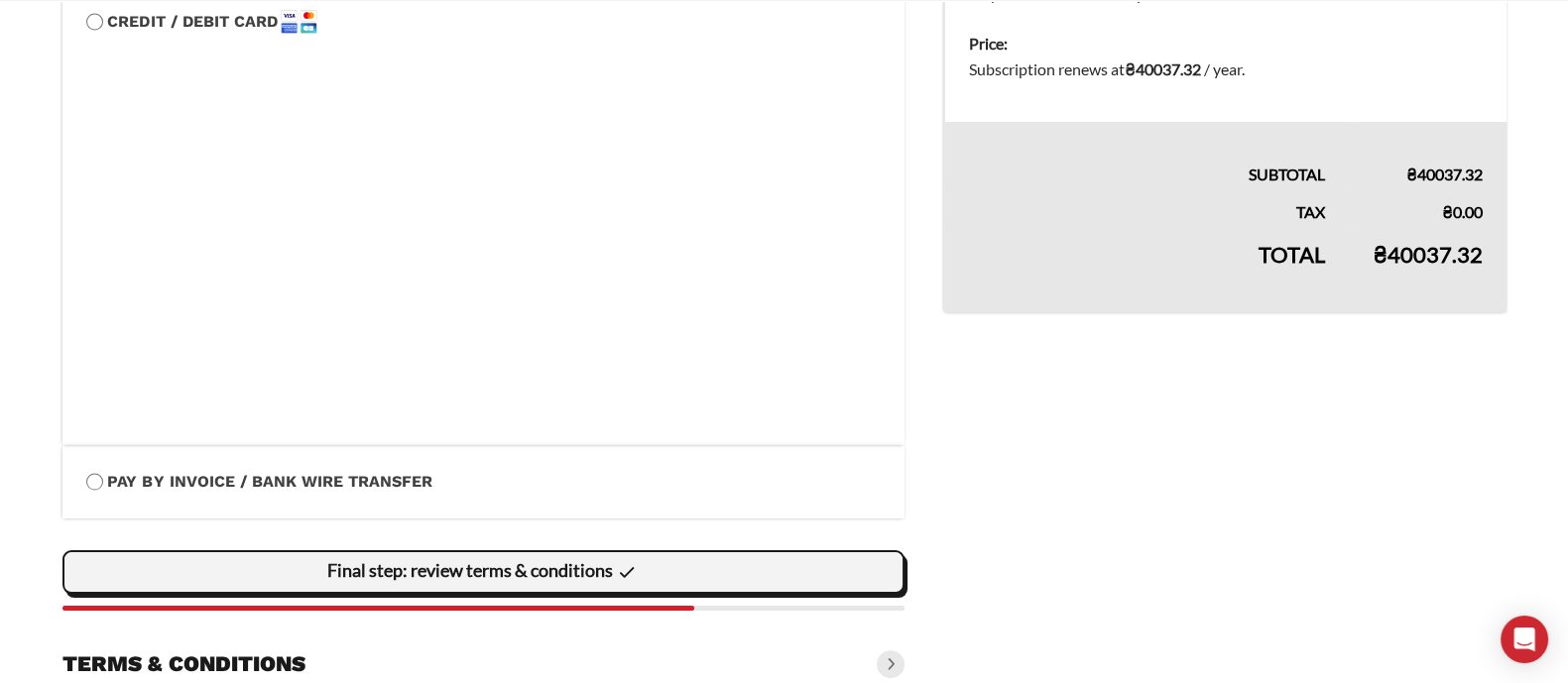 click on "Final step: review terms & conditions" at bounding box center [0, 0] 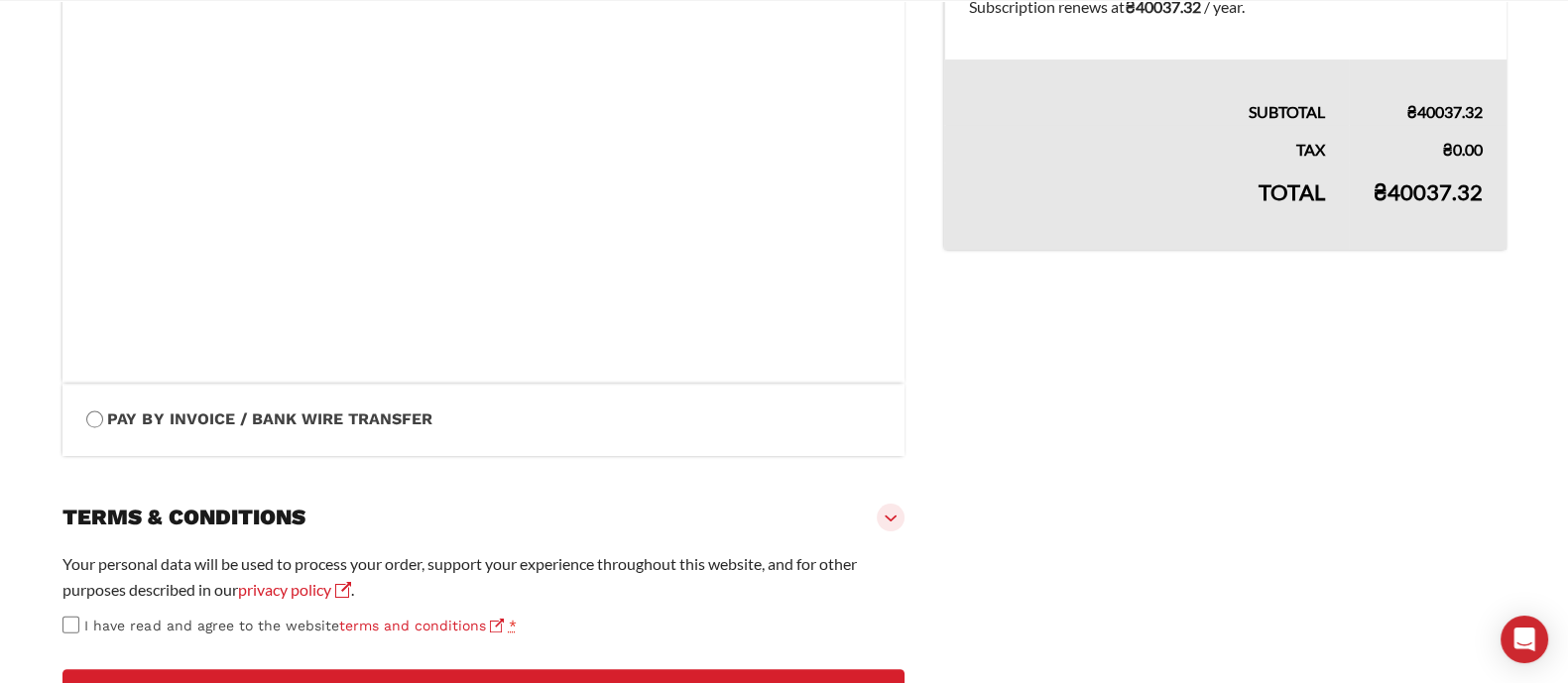 scroll, scrollTop: 654, scrollLeft: 0, axis: vertical 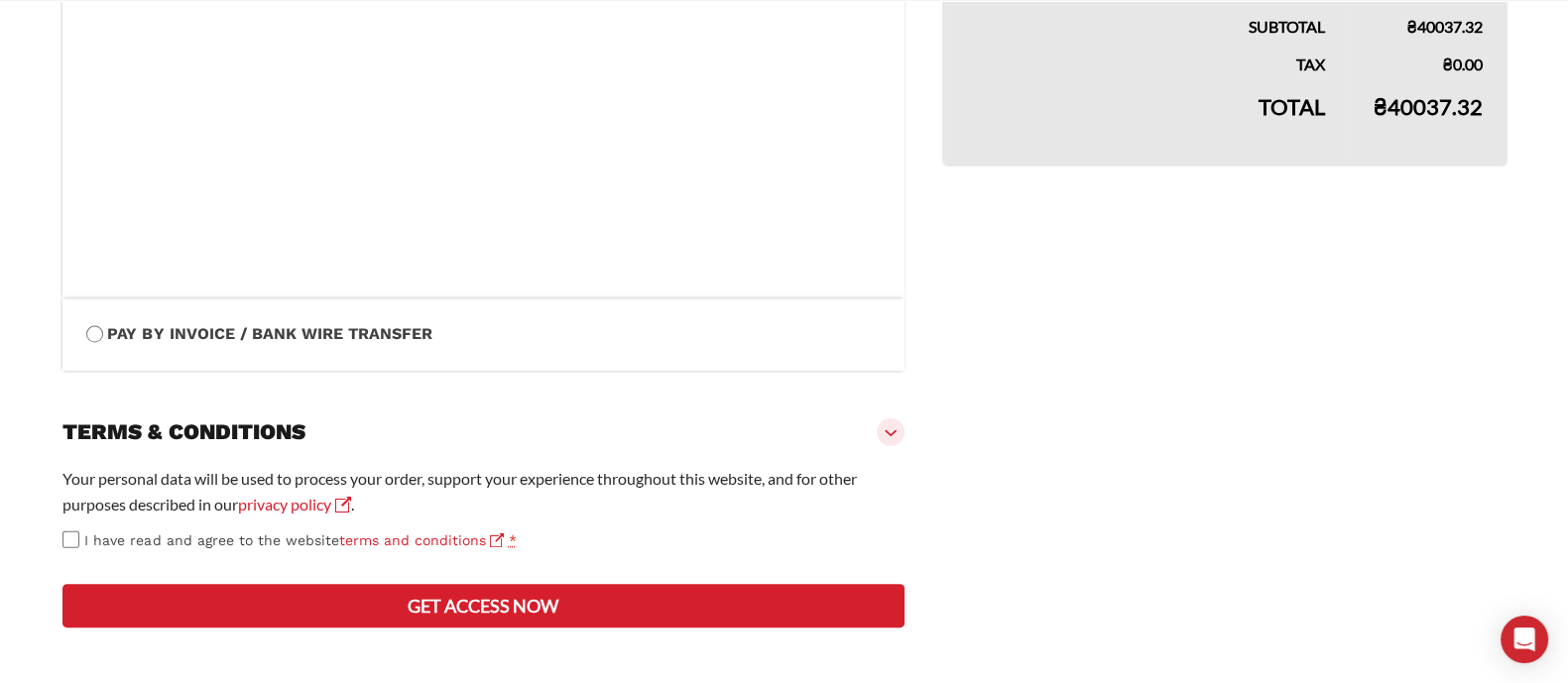click on "Get access now" at bounding box center [484, 606] 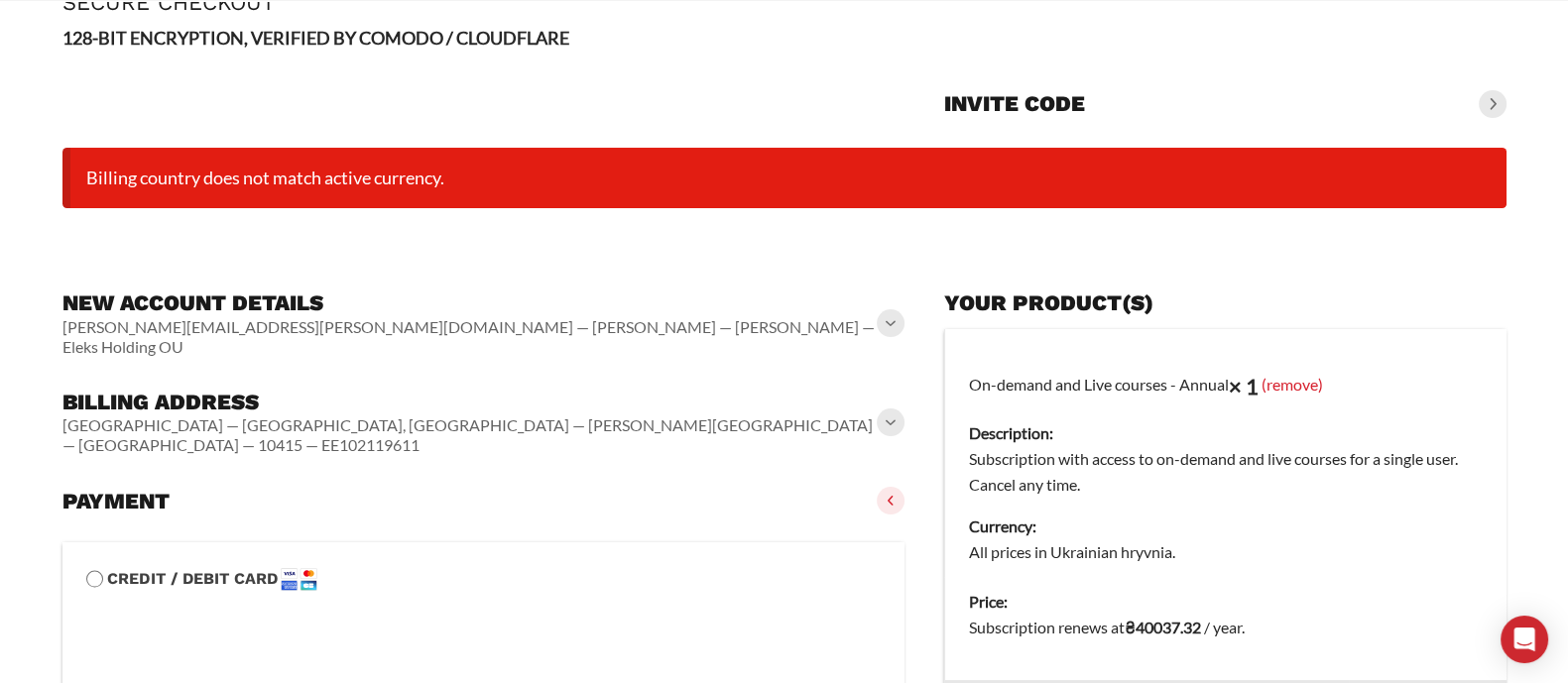 scroll, scrollTop: 0, scrollLeft: 0, axis: both 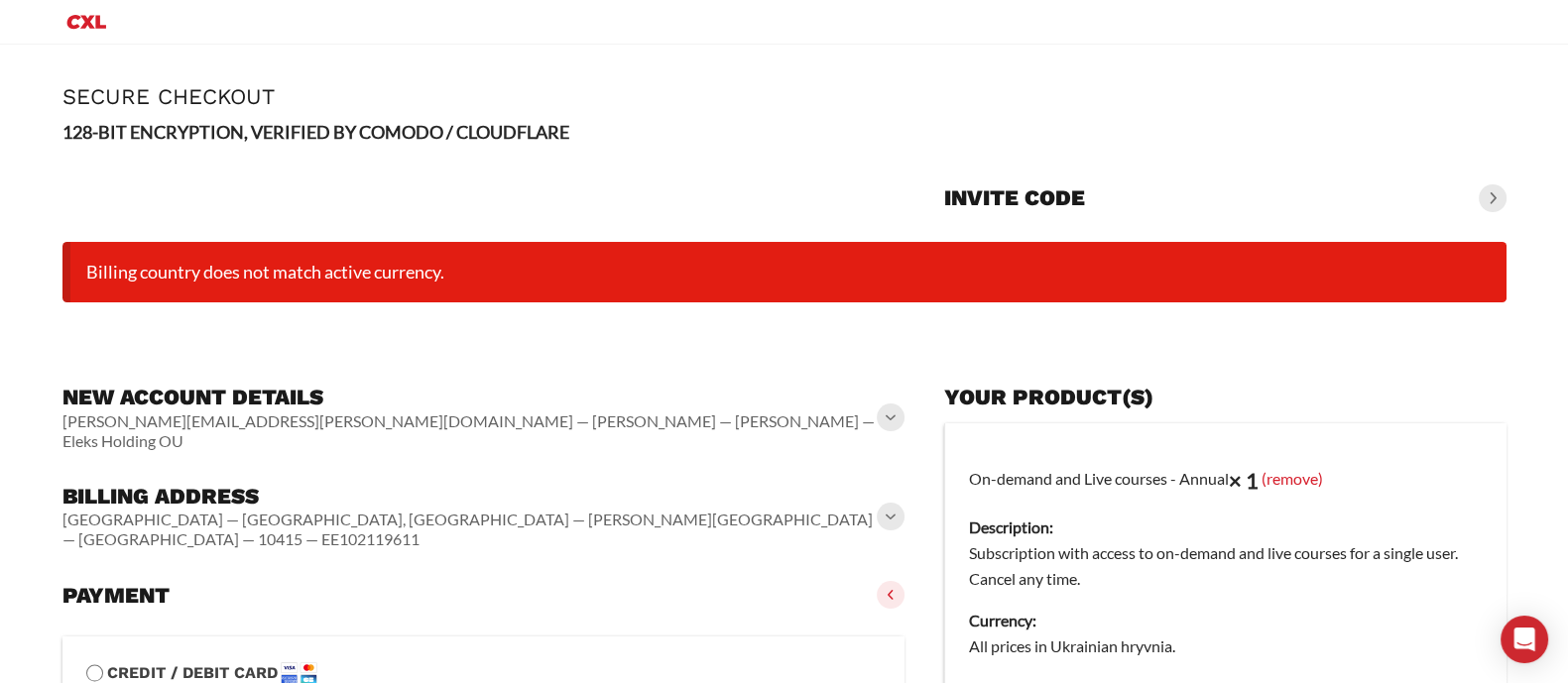 click at bounding box center [1493, 198] 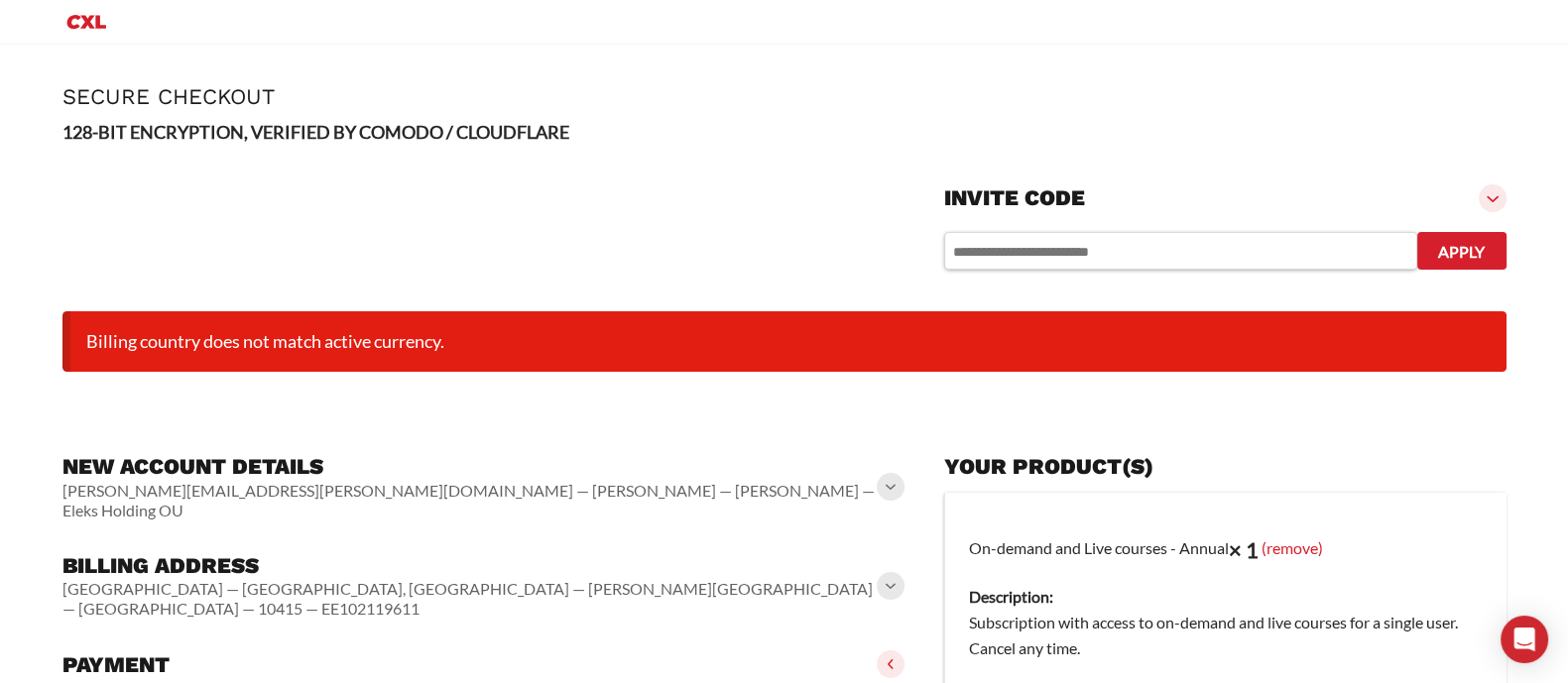 click at bounding box center [1493, 198] 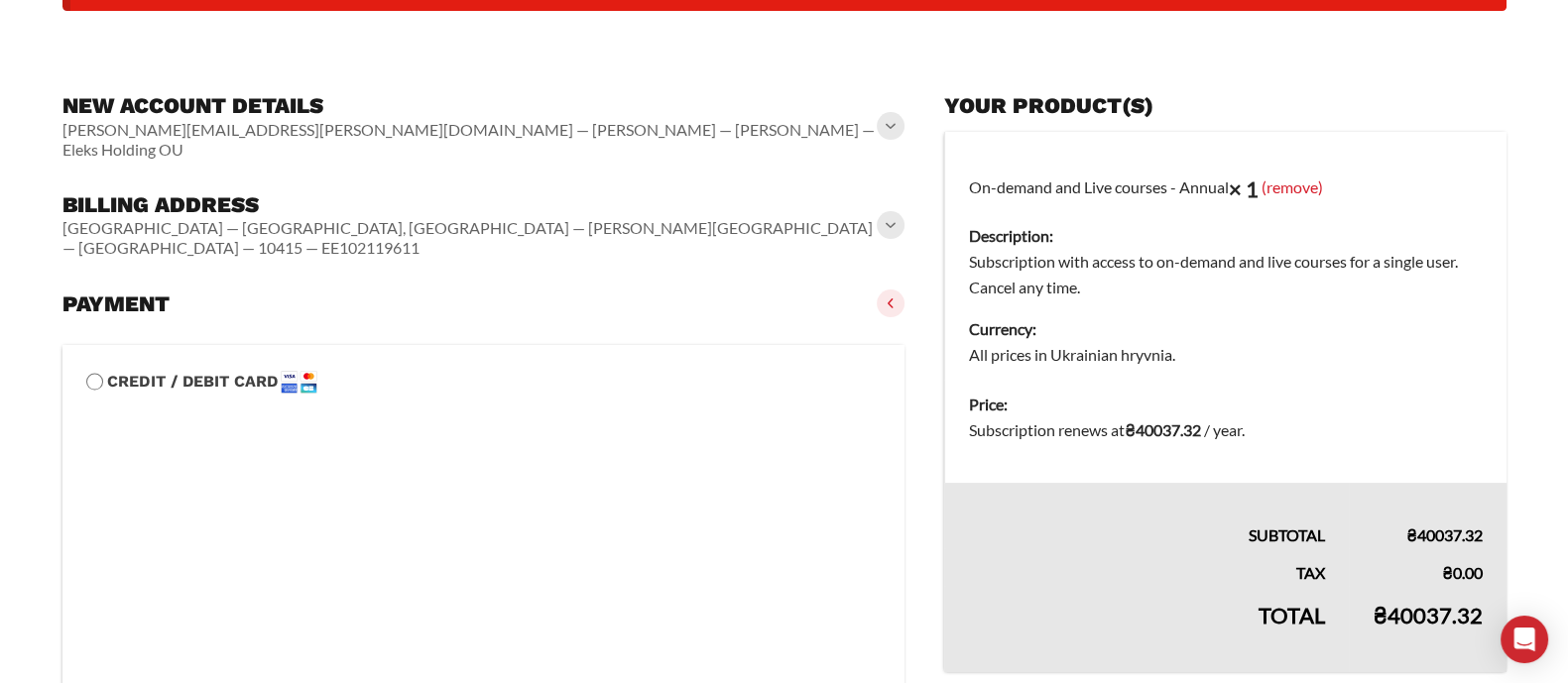 scroll, scrollTop: 0, scrollLeft: 0, axis: both 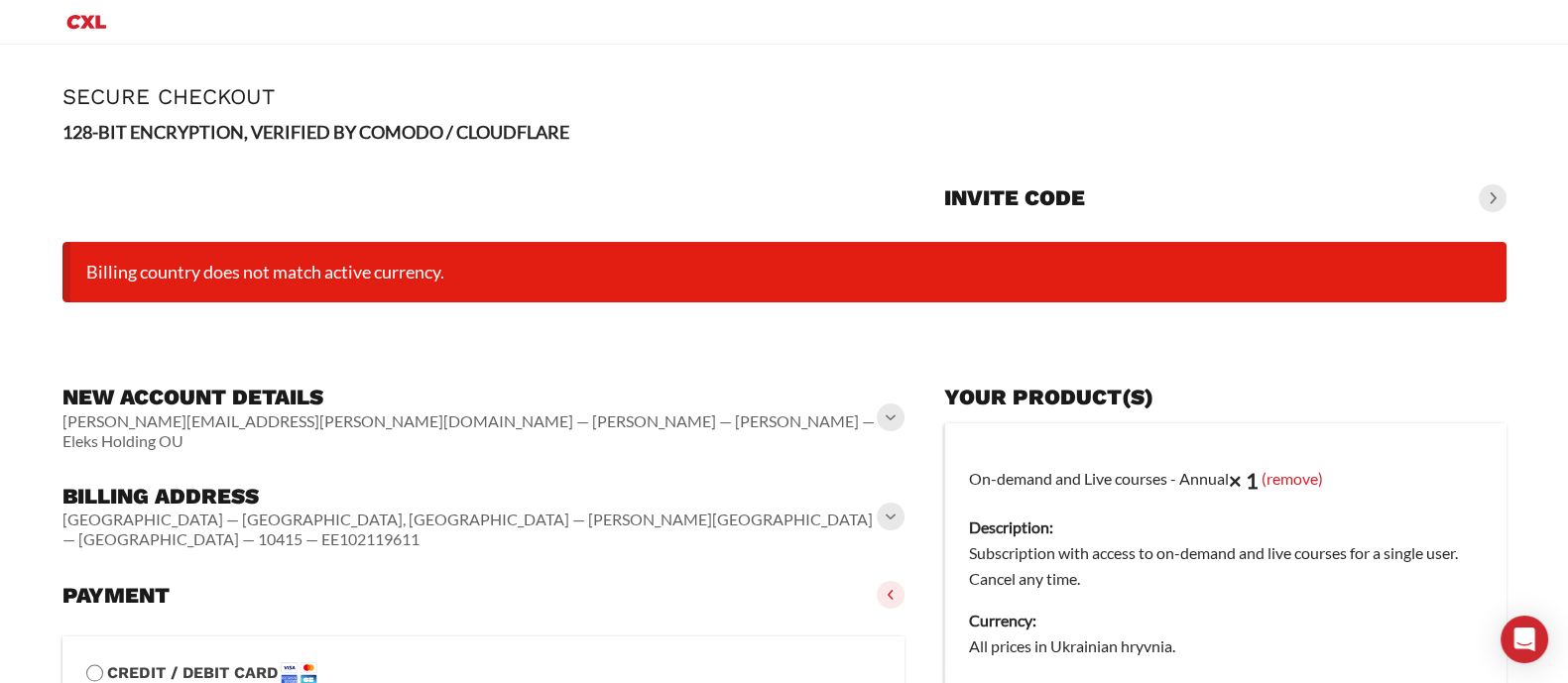 drag, startPoint x: 85, startPoint y: 269, endPoint x: 467, endPoint y: 274, distance: 382.03272 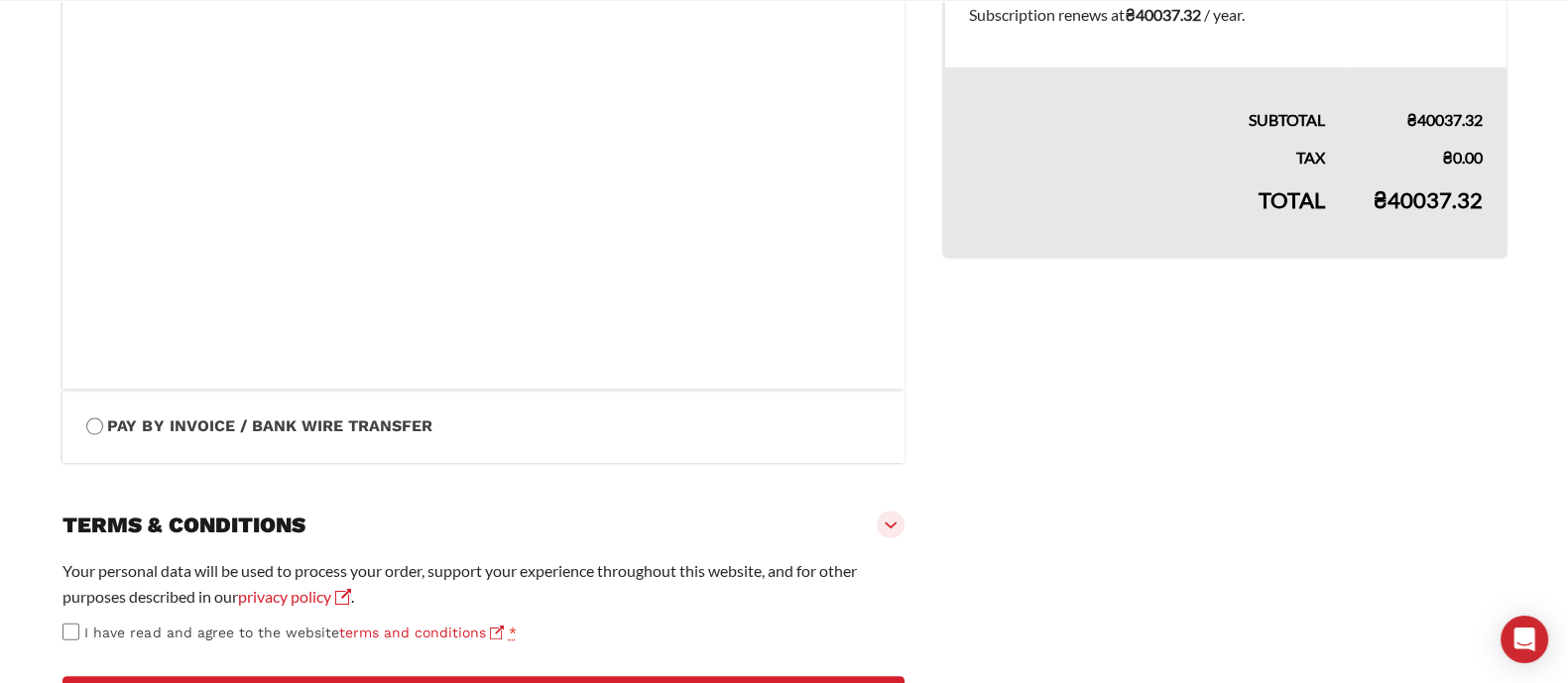 scroll, scrollTop: 861, scrollLeft: 0, axis: vertical 